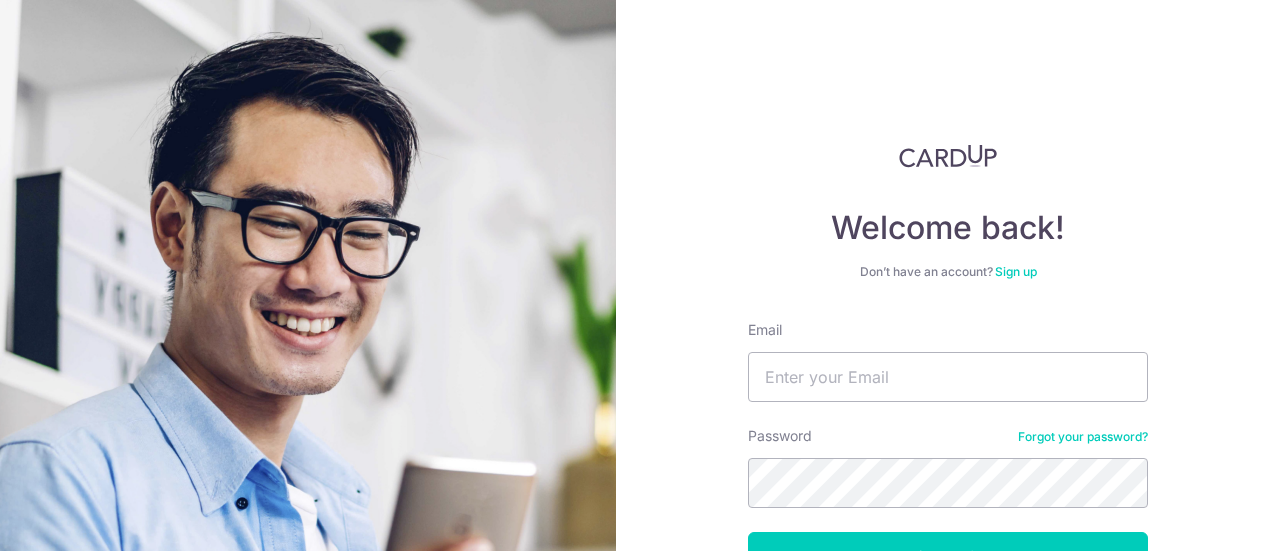 scroll, scrollTop: 0, scrollLeft: 0, axis: both 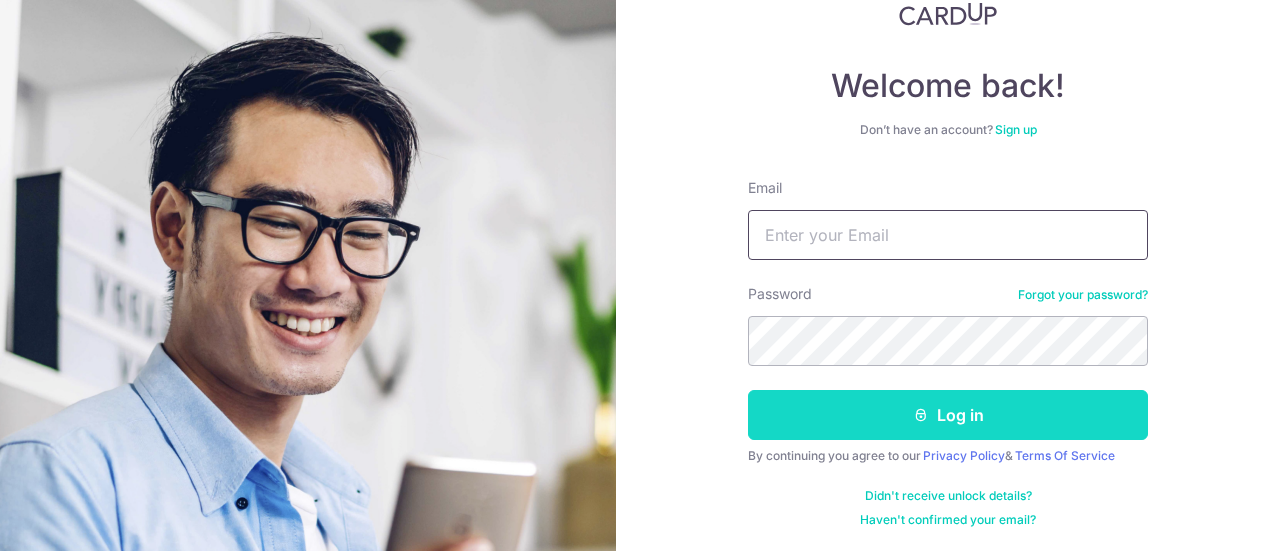 type on "womanstyles@gmail.com" 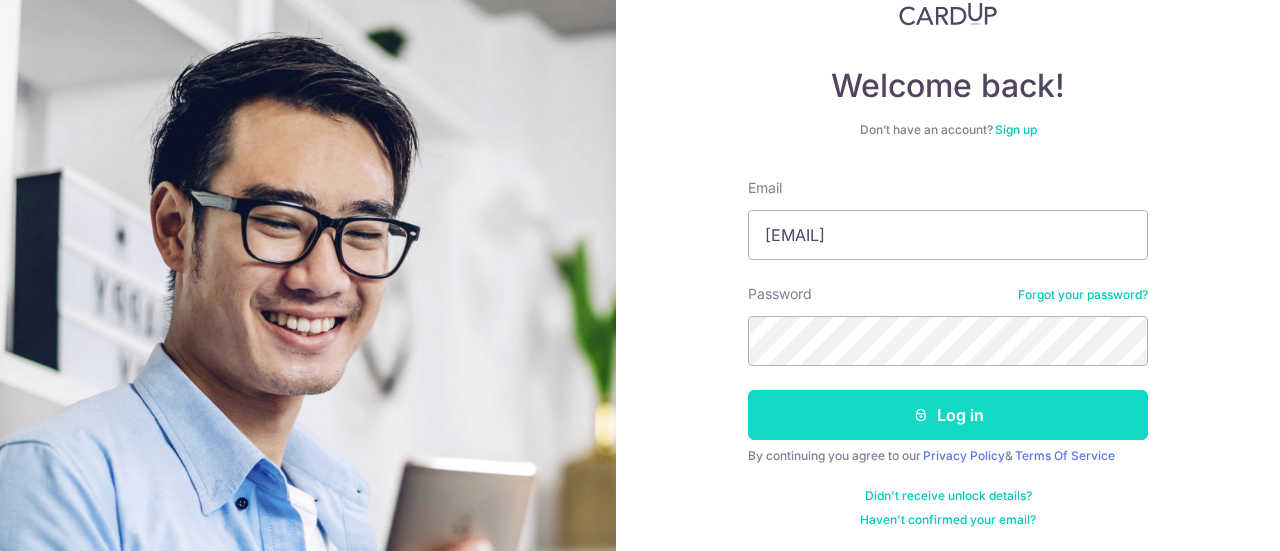 click on "Log in" at bounding box center (948, 415) 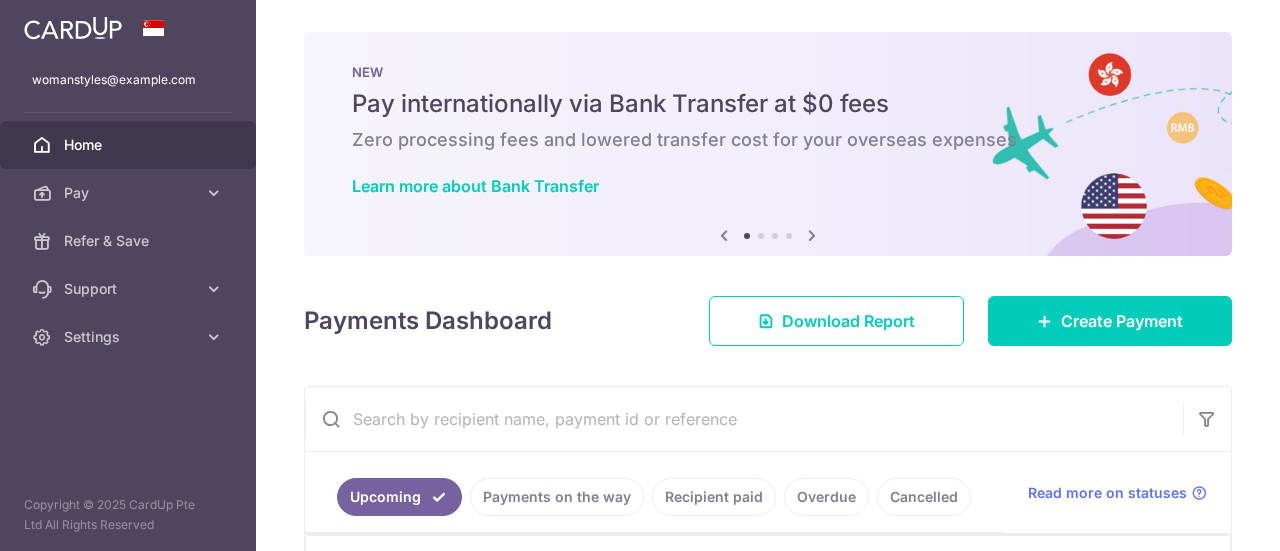 scroll, scrollTop: 0, scrollLeft: 0, axis: both 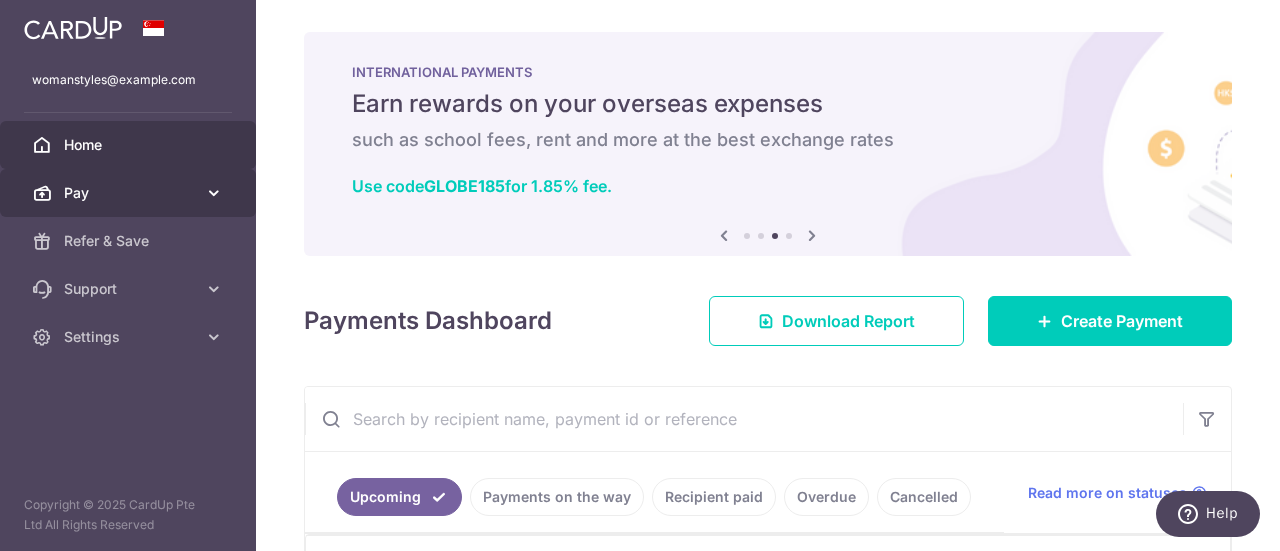 click at bounding box center (214, 193) 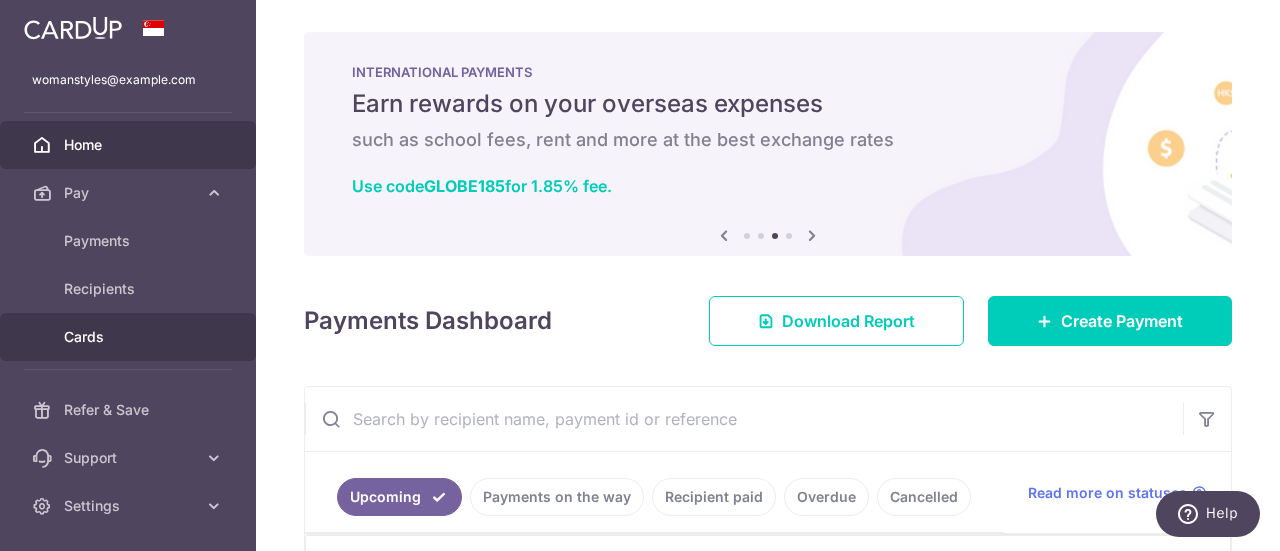 click on "Cards" at bounding box center [130, 337] 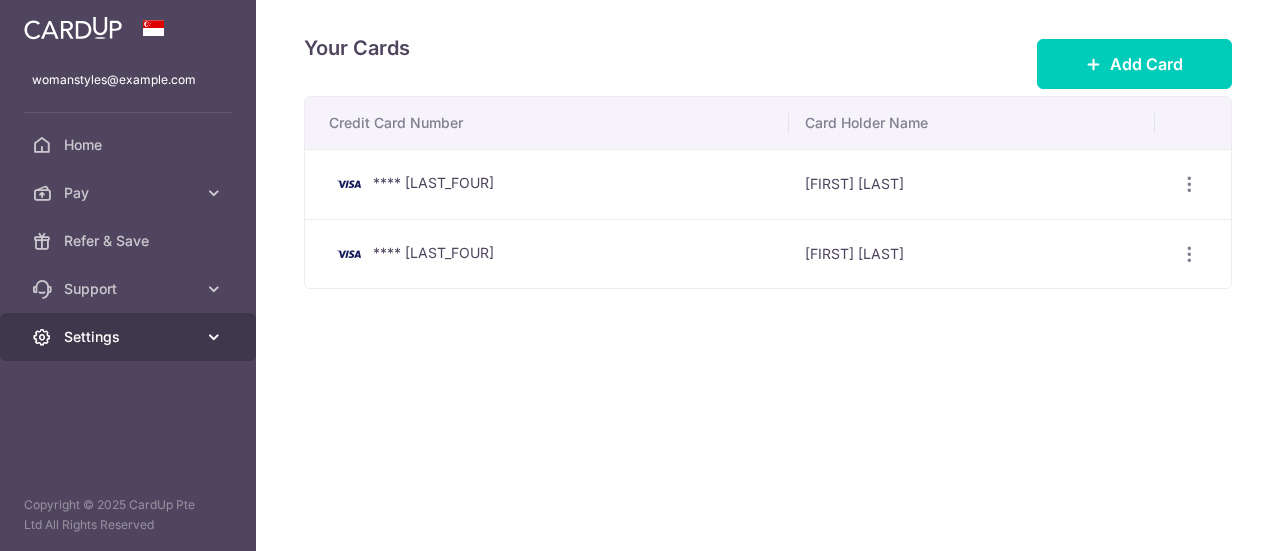 scroll, scrollTop: 0, scrollLeft: 0, axis: both 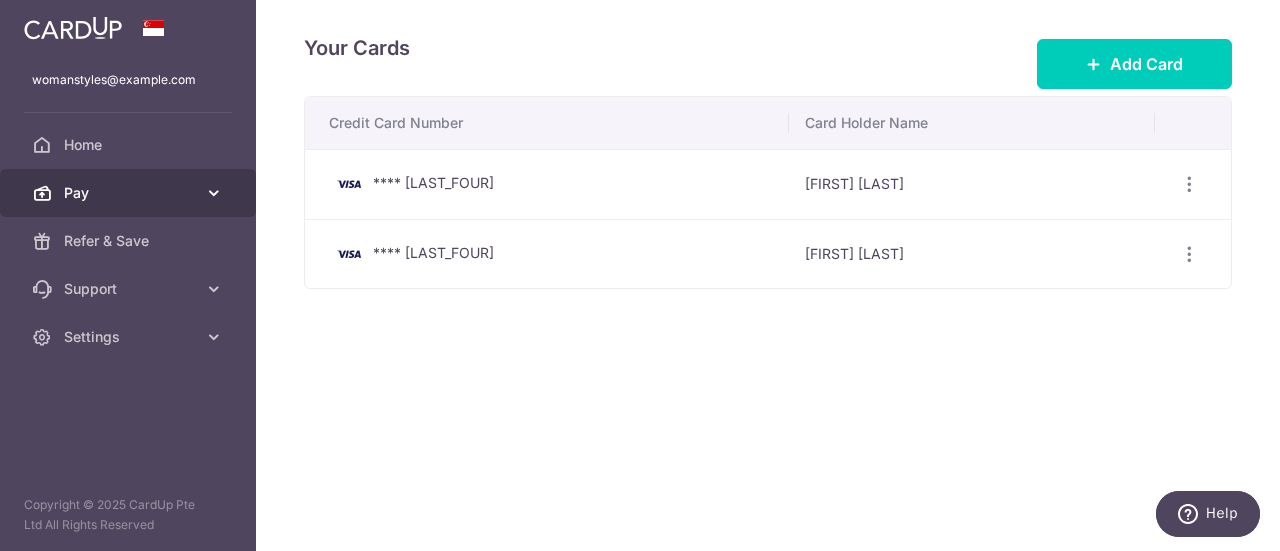 click on "Pay" at bounding box center [130, 193] 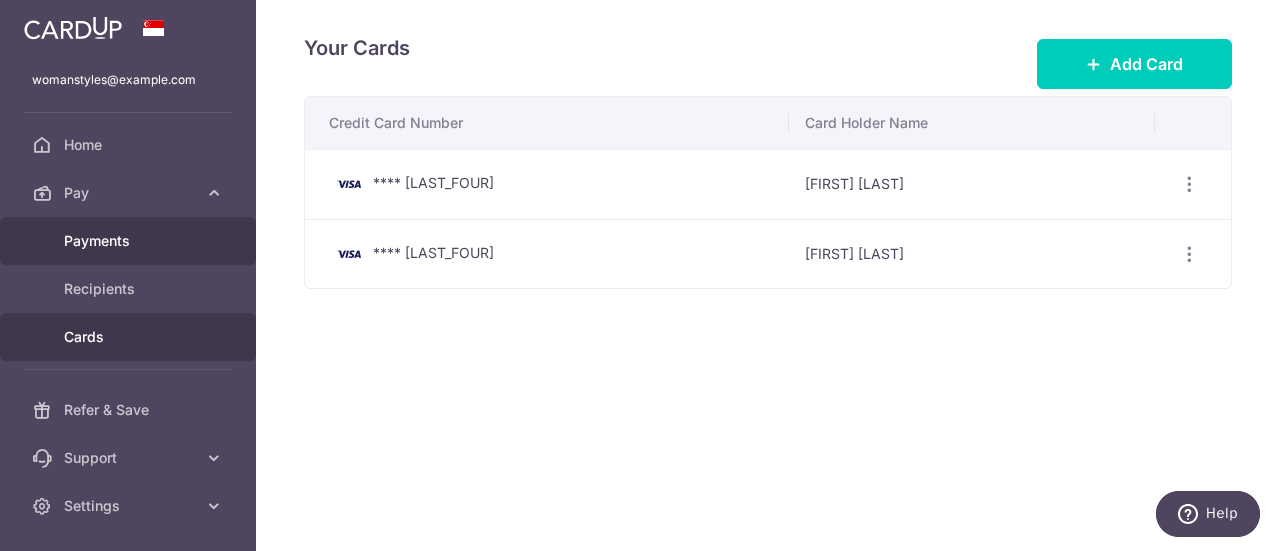 click on "Payments" at bounding box center (130, 241) 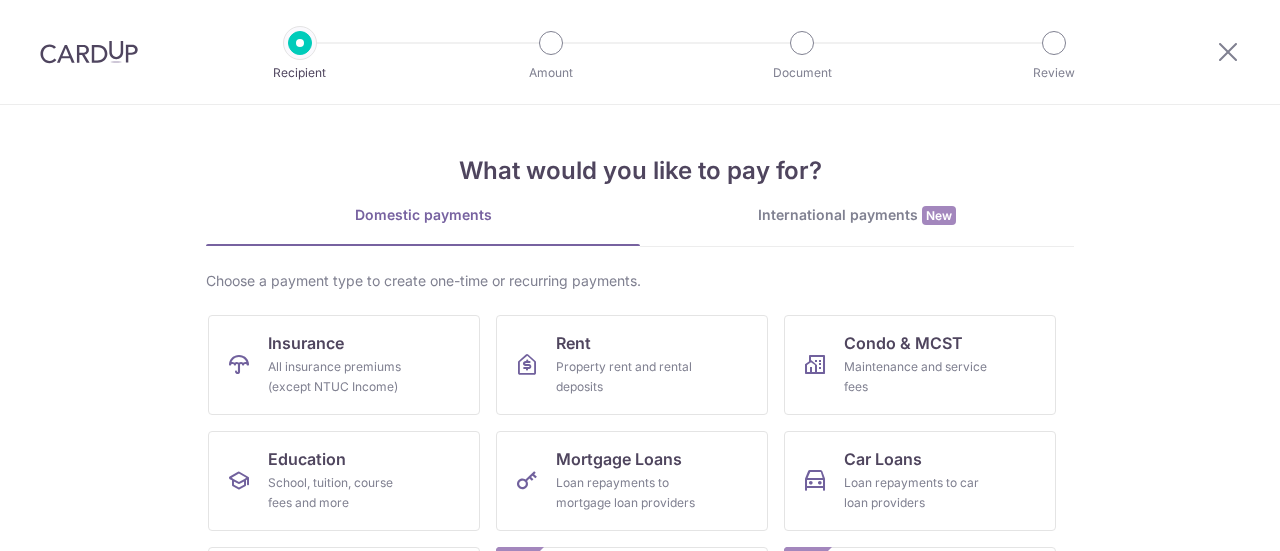 scroll, scrollTop: 0, scrollLeft: 0, axis: both 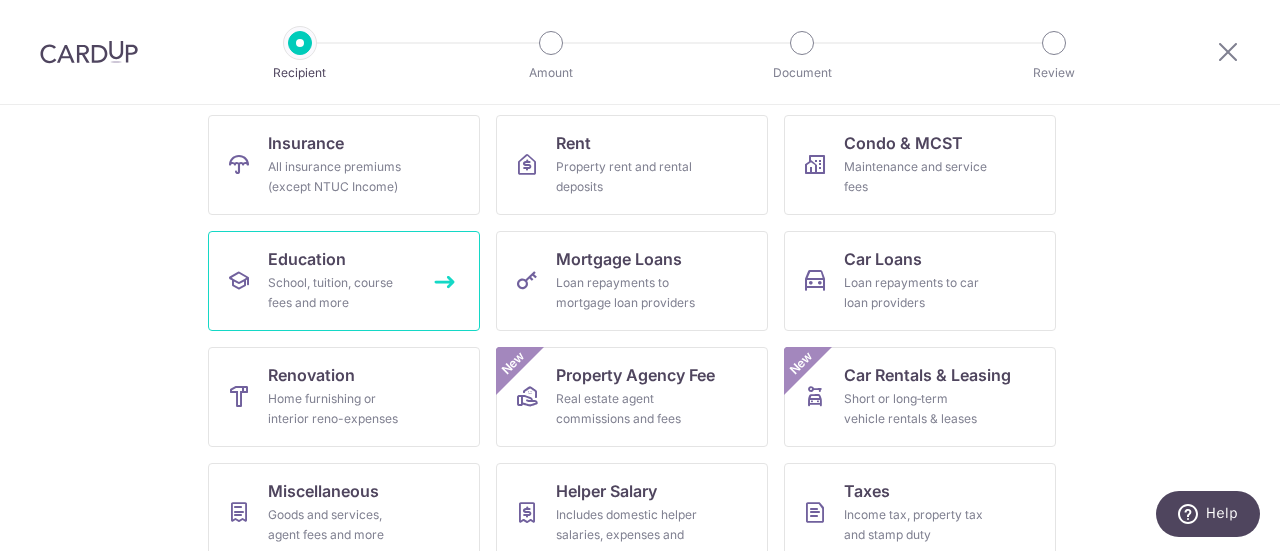 click on "School, tuition, course fees and more" at bounding box center [340, 293] 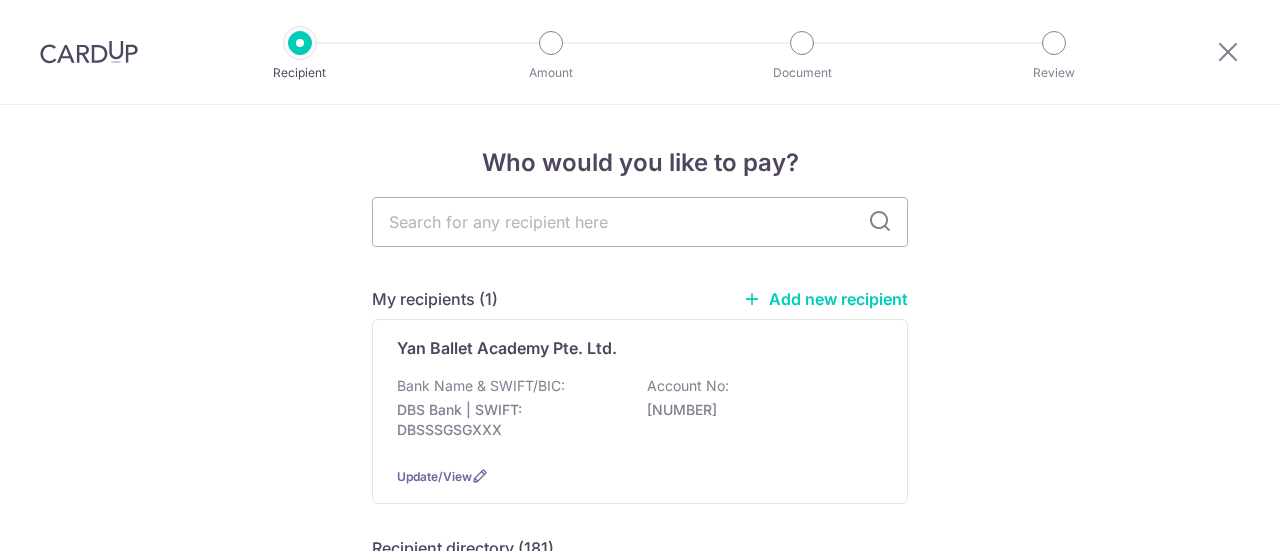 scroll, scrollTop: 0, scrollLeft: 0, axis: both 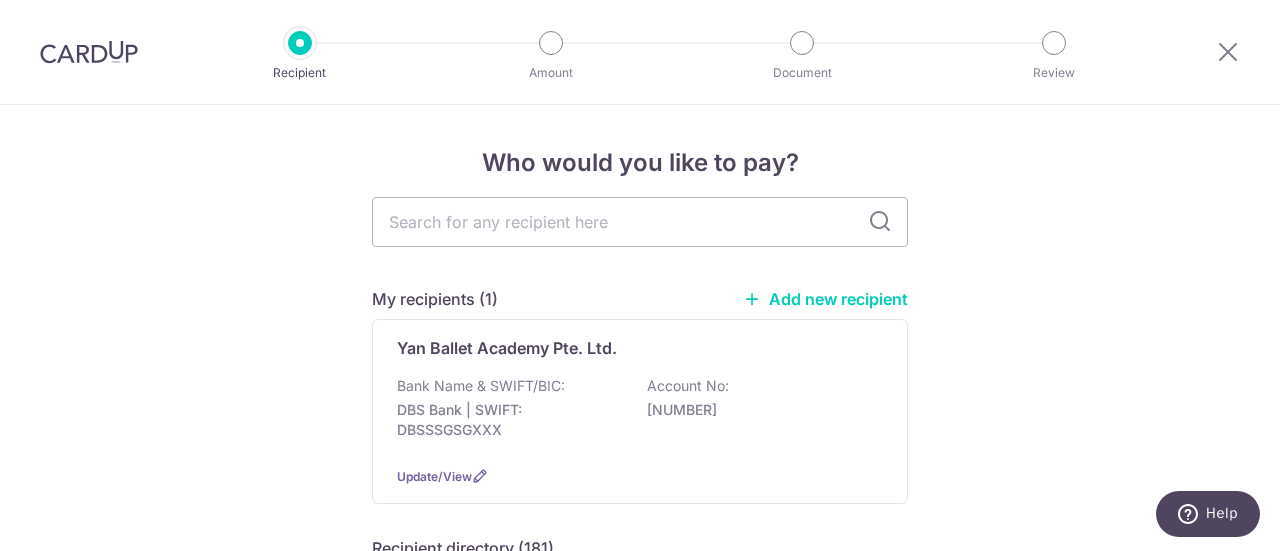 click on "Add new recipient" at bounding box center (825, 299) 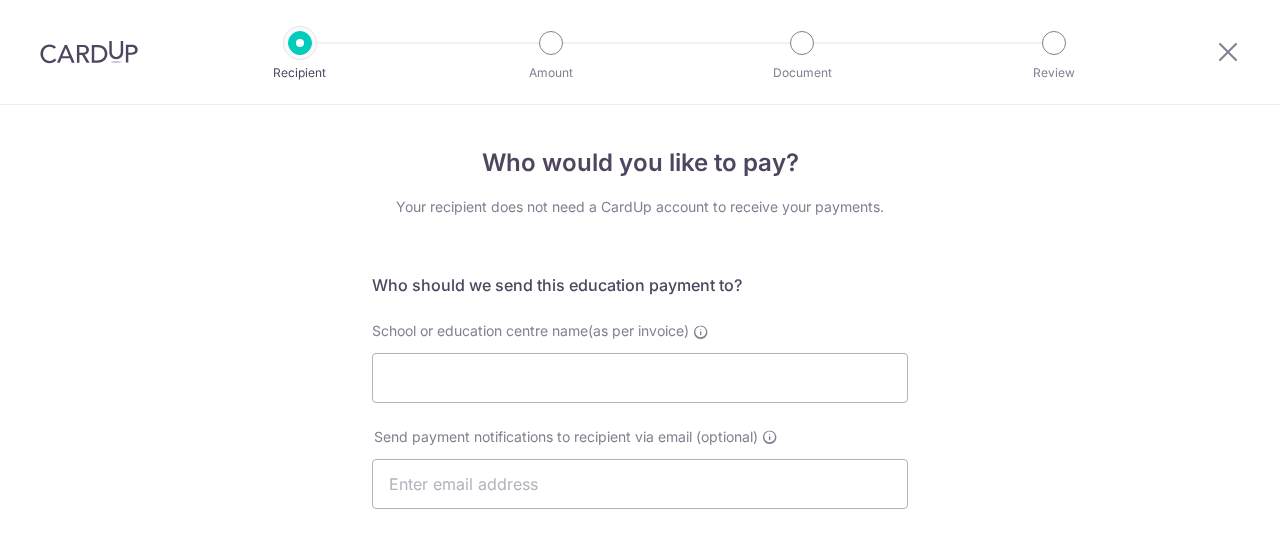 scroll, scrollTop: 0, scrollLeft: 0, axis: both 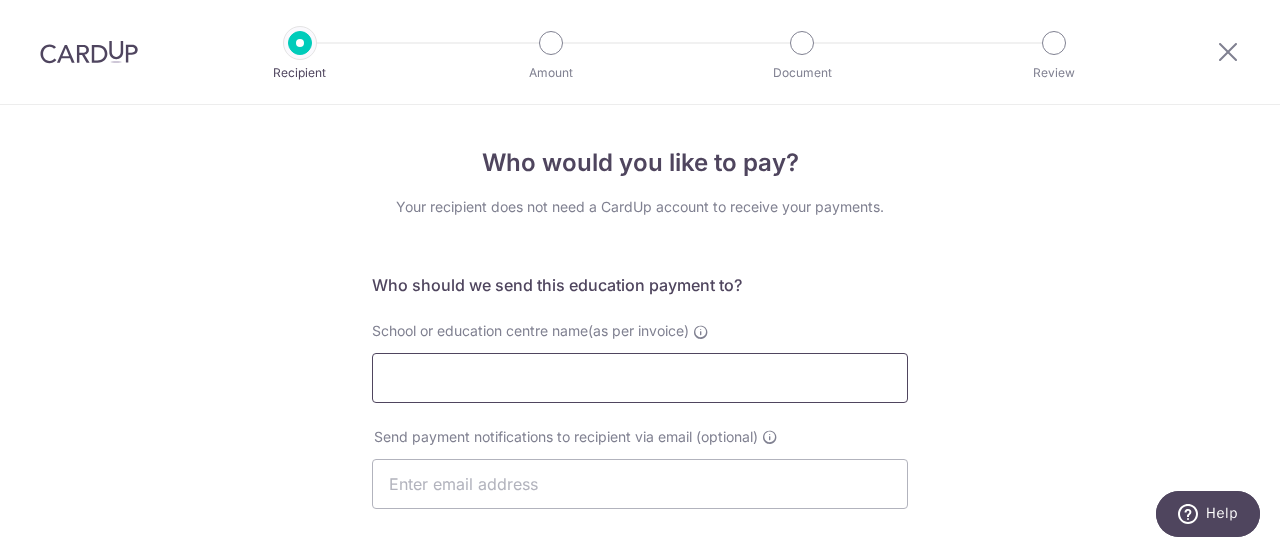 click on "School or education centre name(as per invoice)" at bounding box center (640, 378) 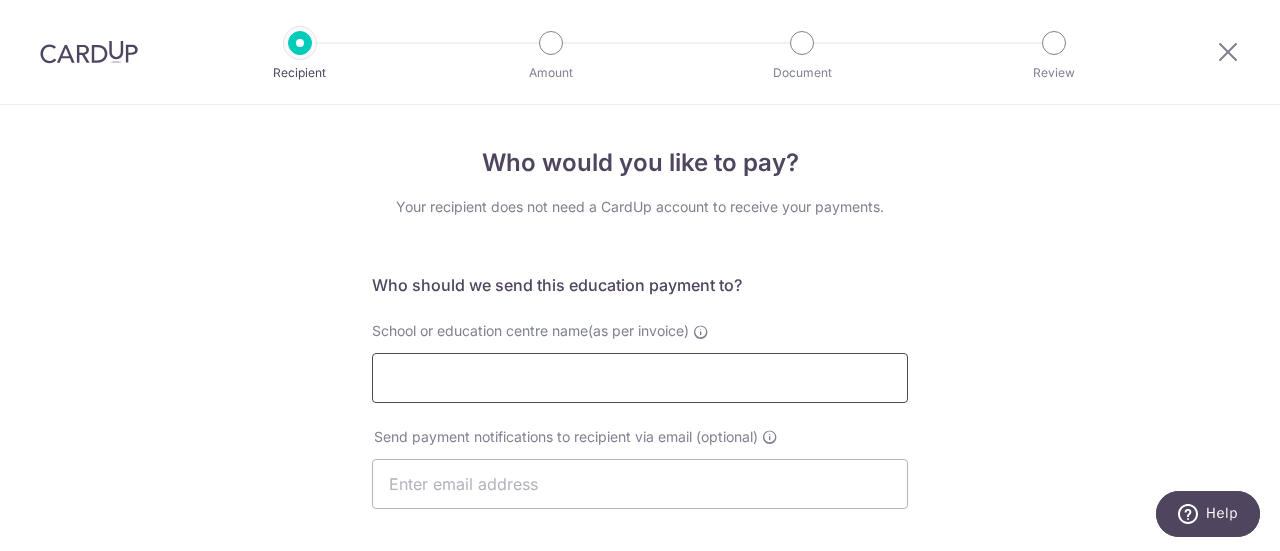 paste on "PORE YOUTH BALLET COMPANY PTE LTD" 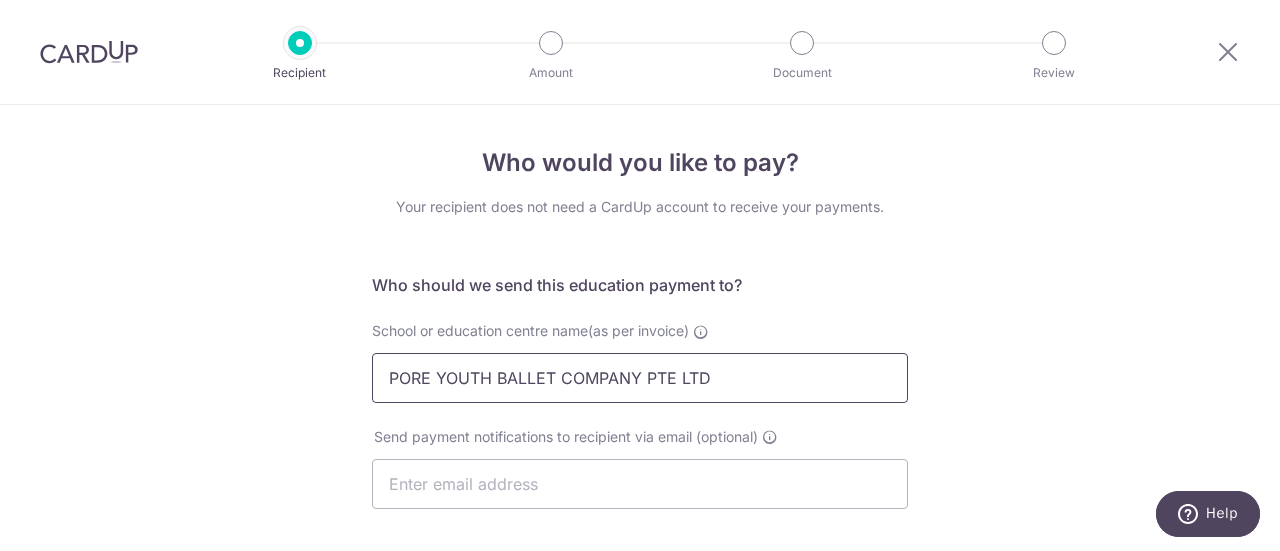 click on "PORE YOUTH BALLET COMPANY PTE LTD" at bounding box center [640, 378] 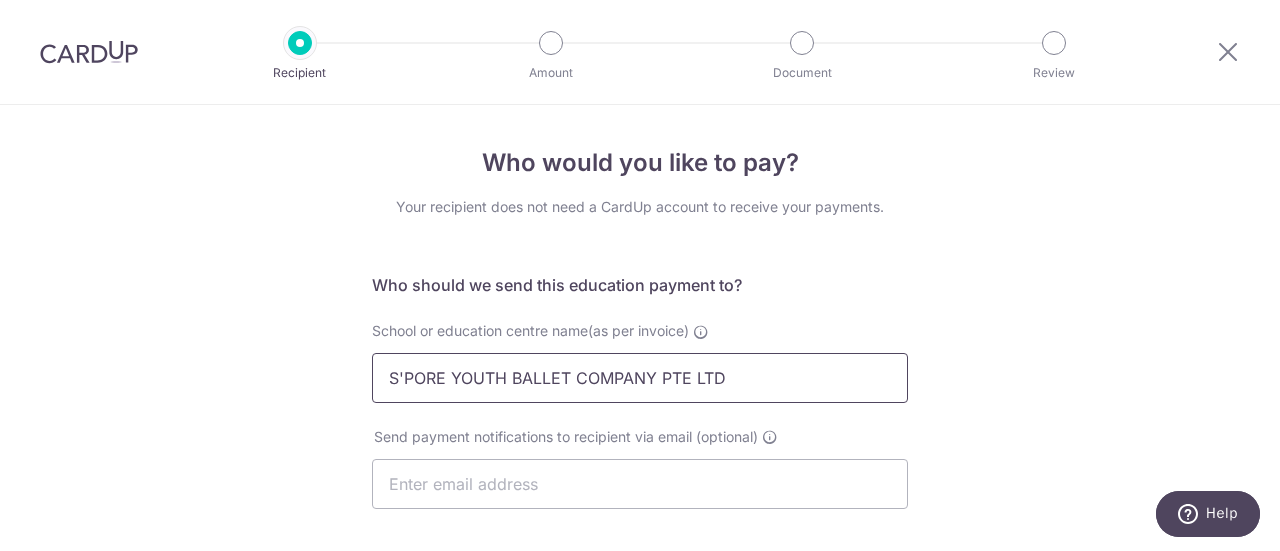 type on "S'PORE YOUTH BALLET COMPANY PTE LTD" 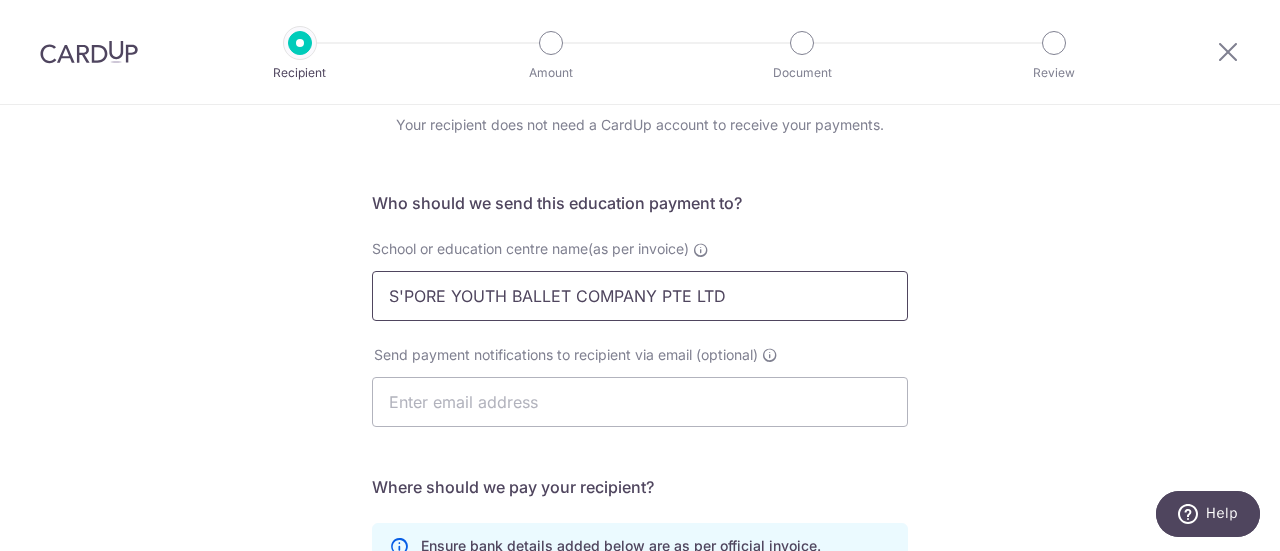 scroll, scrollTop: 100, scrollLeft: 0, axis: vertical 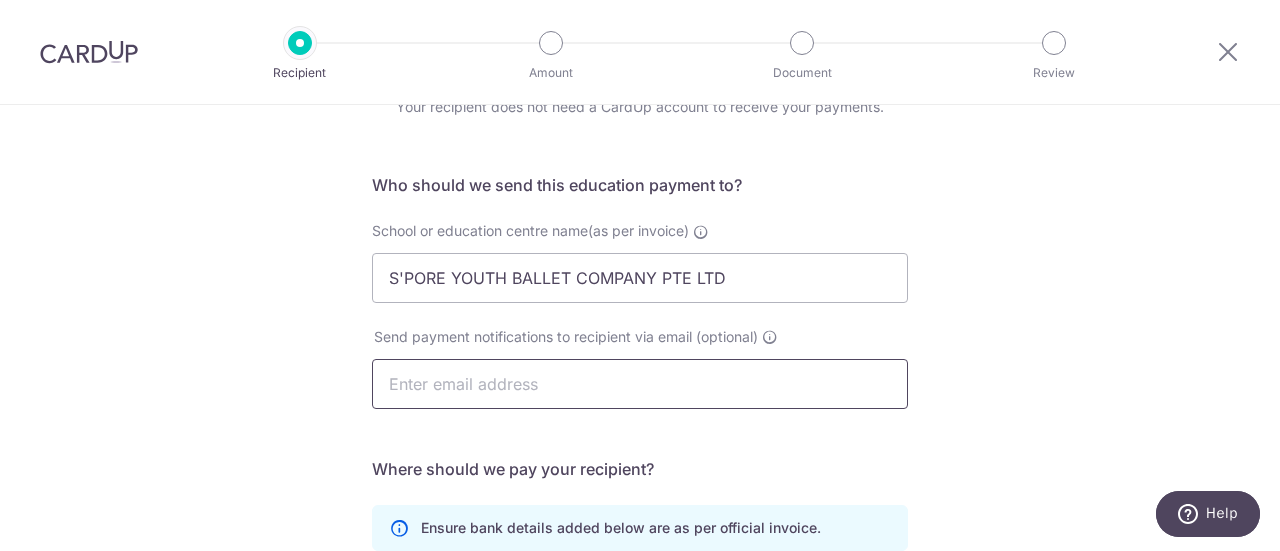 click at bounding box center [640, 384] 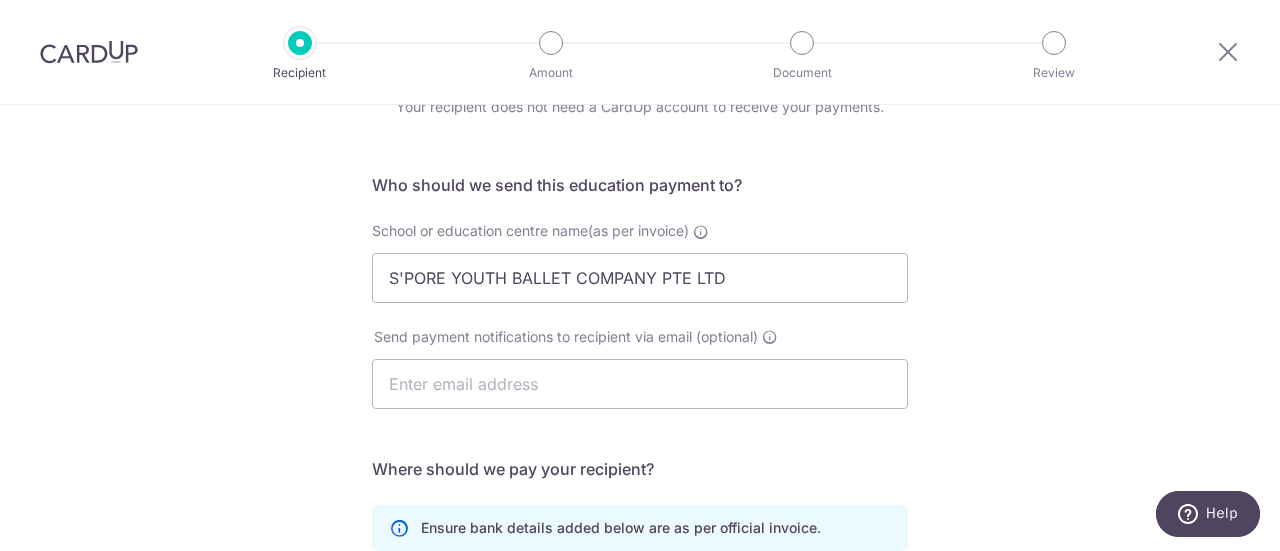 click on "Who would you like to pay?
Your recipient does not need a CardUp account to receive your payments.
Who should we send this education payment to?
School or education centre name(as per invoice)
S'PORE YOUTH BALLET COMPANY PTE LTD
Send payment notifications to recipient via email (optional)
Translation missing: en.no key
URL
Telephone" at bounding box center [640, 481] 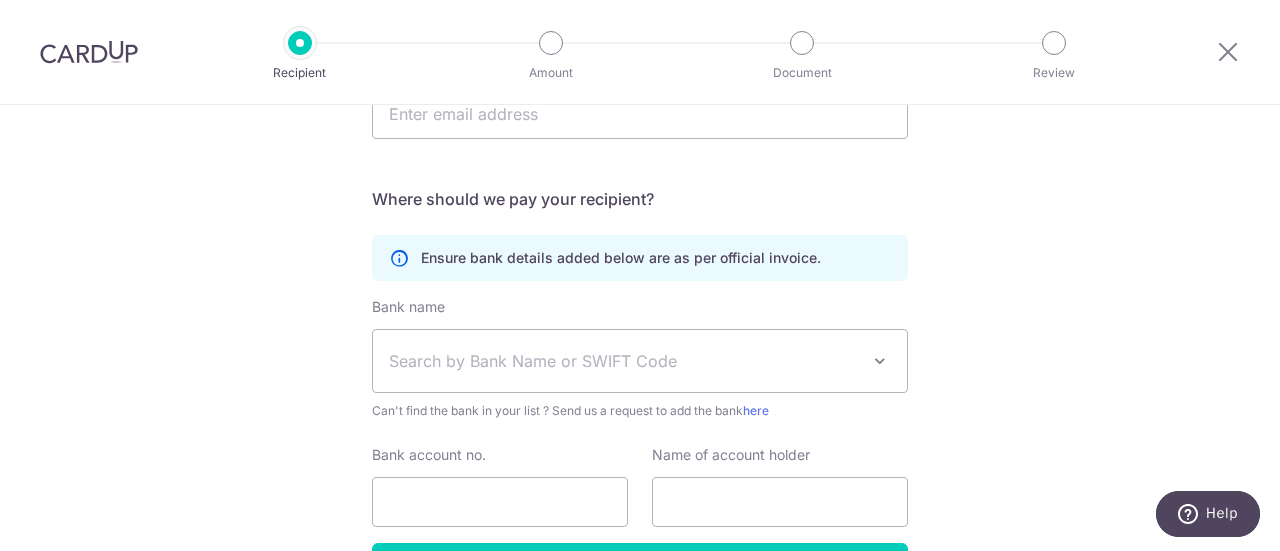 scroll, scrollTop: 400, scrollLeft: 0, axis: vertical 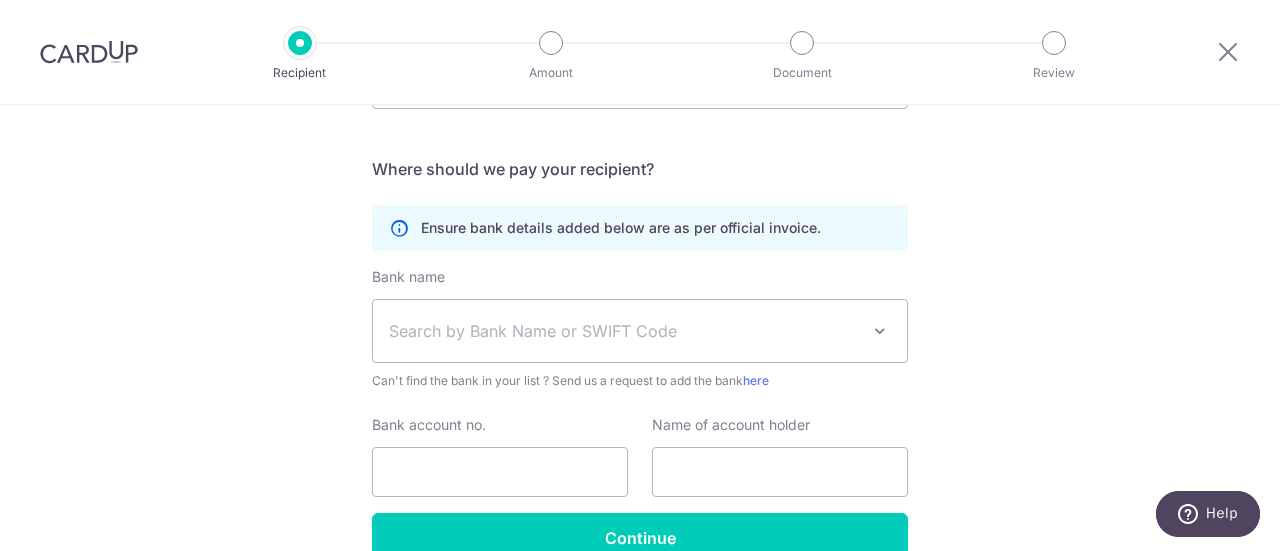 click on "Search by Bank Name or SWIFT Code" at bounding box center [624, 331] 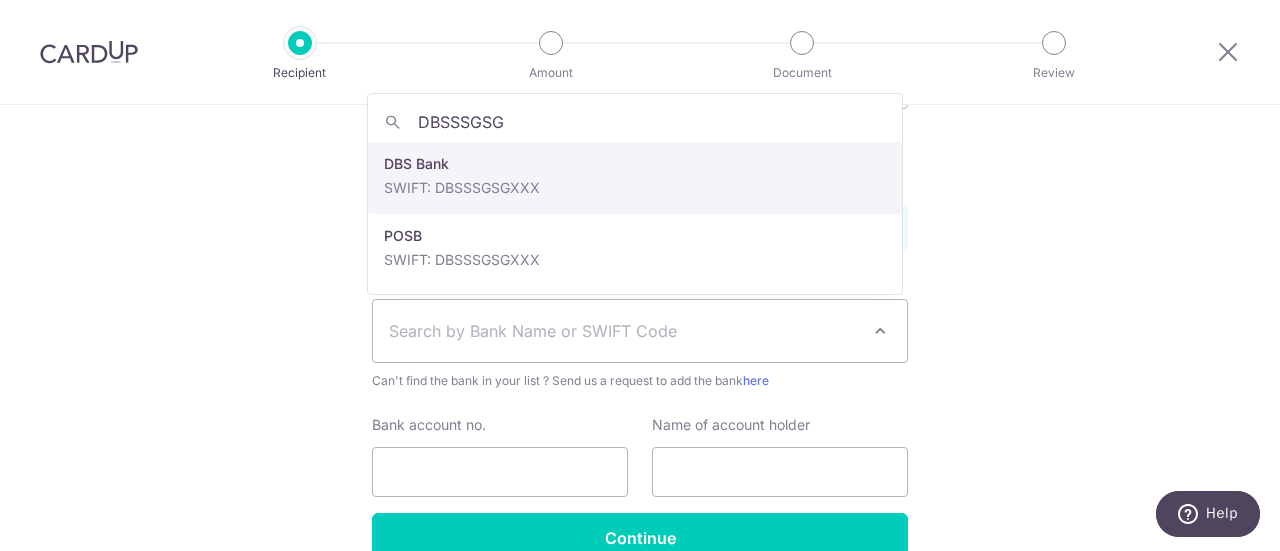 type on "DBSSSGSG" 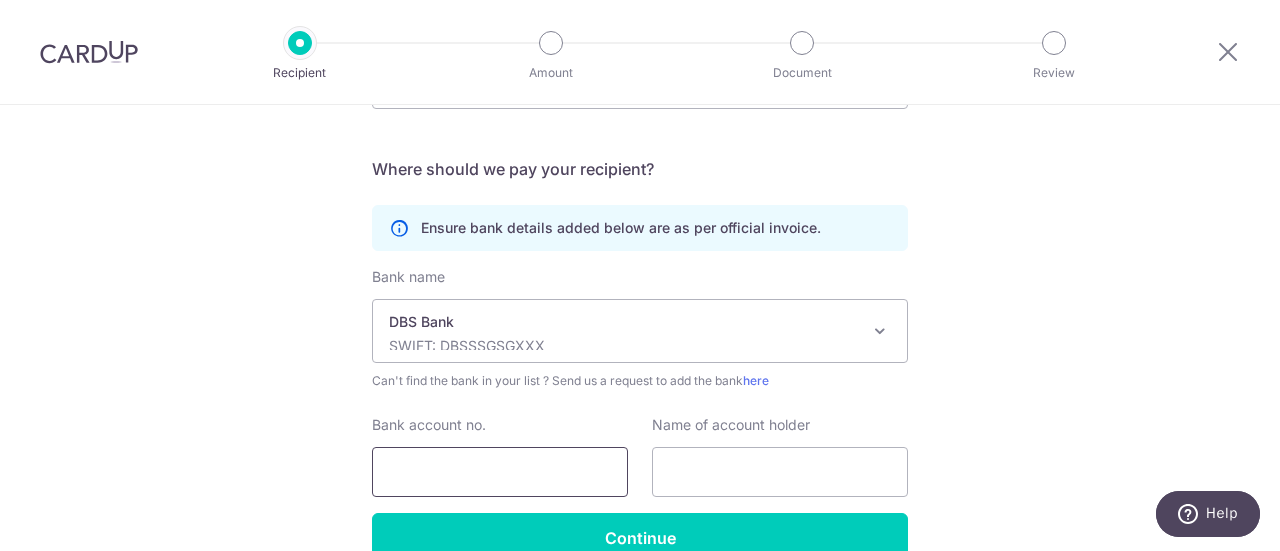 drag, startPoint x: 493, startPoint y: 471, endPoint x: 493, endPoint y: 459, distance: 12 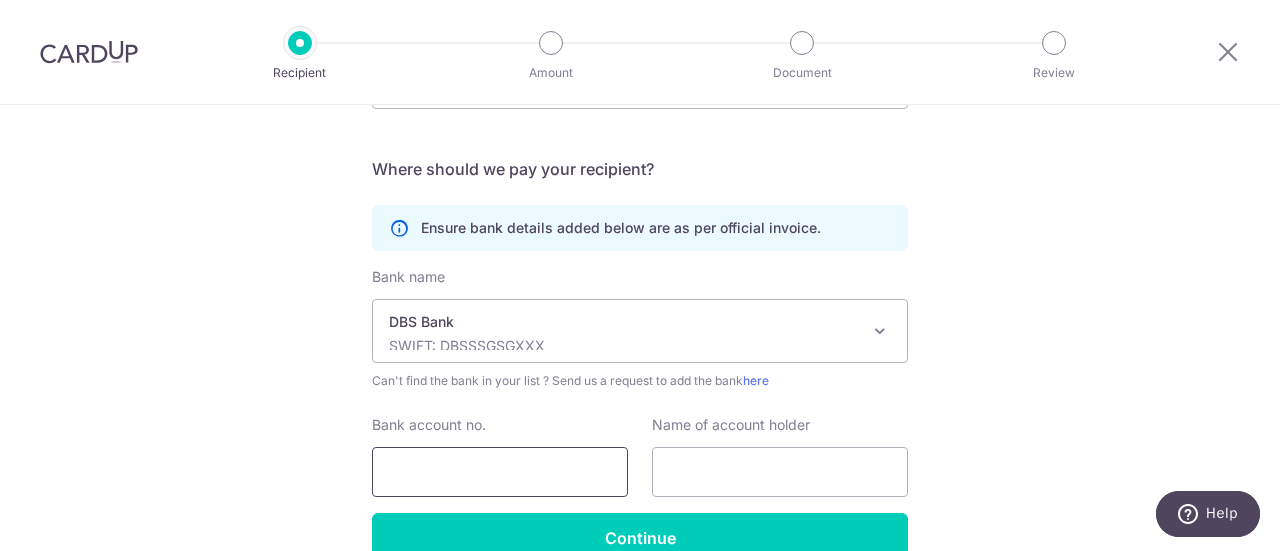 click on "Bank account no." at bounding box center (500, 472) 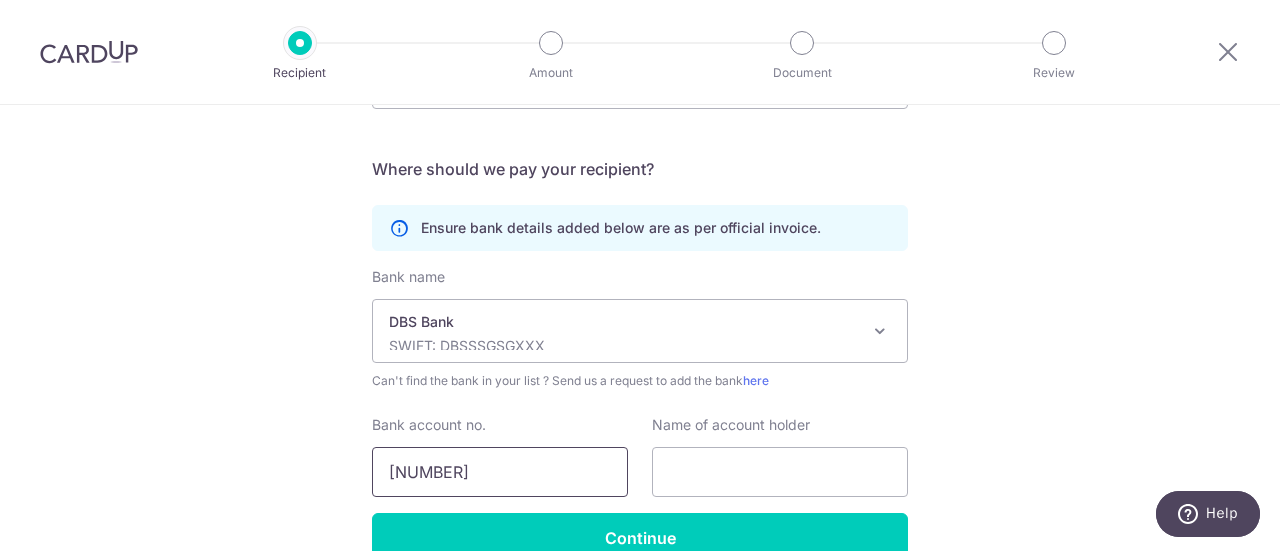 type on "0721276399" 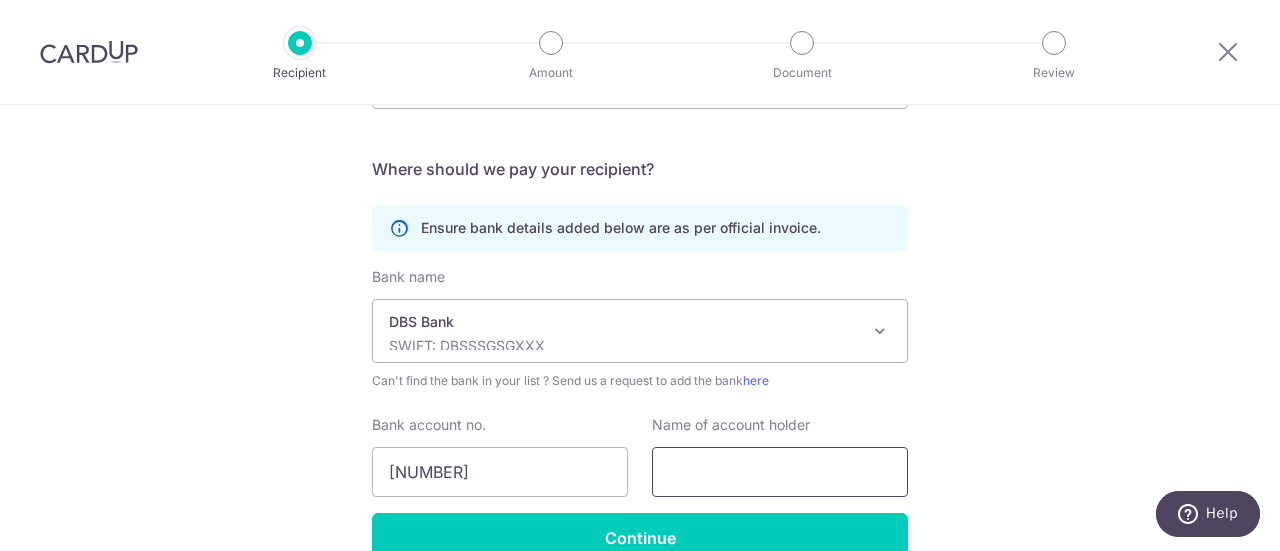 click at bounding box center [780, 472] 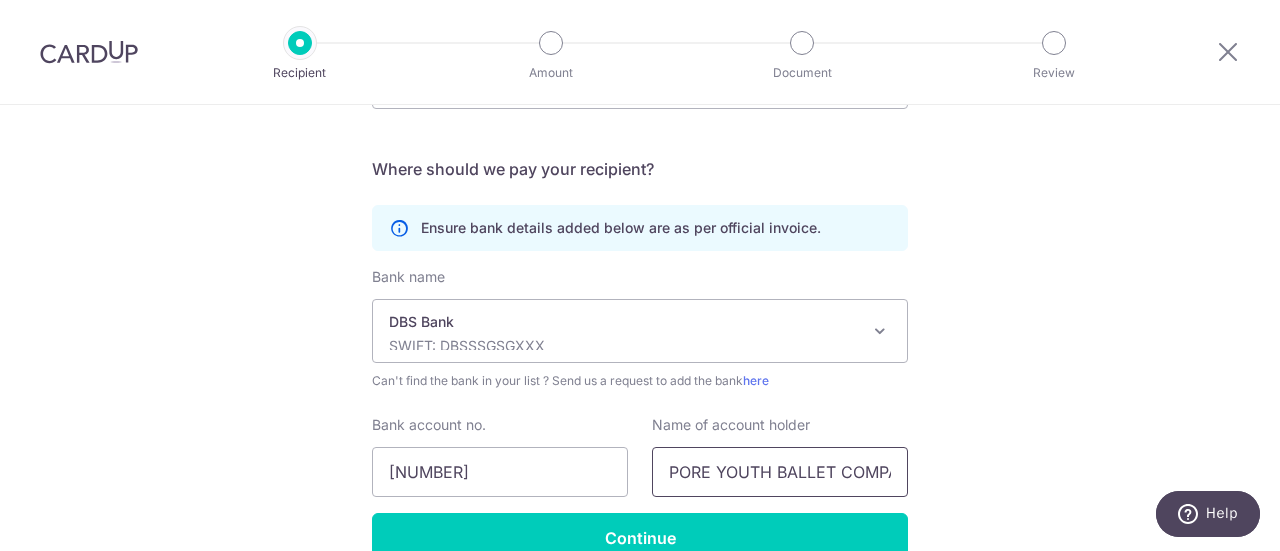 scroll, scrollTop: 0, scrollLeft: 99, axis: horizontal 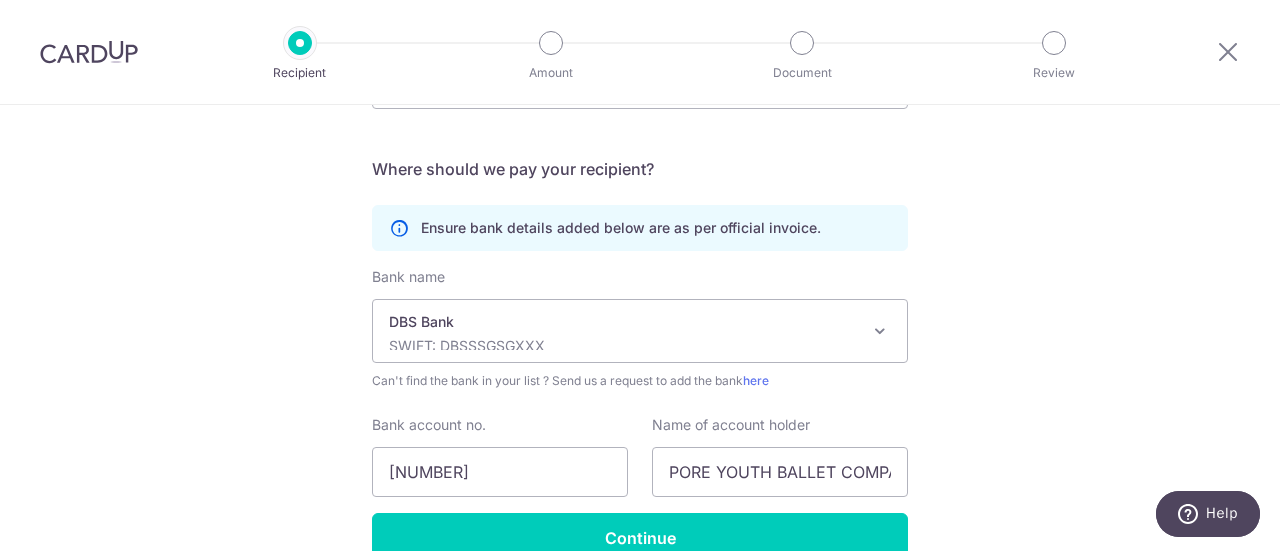 click on "Who would you like to pay?
Your recipient does not need a CardUp account to receive your payments.
Who should we send this education payment to?
School or education centre name(as per invoice)
S'PORE YOUTH BALLET COMPANY PTE LTD
Send payment notifications to recipient via email (optional)
Translation missing: en.no key
URL
Telephone" at bounding box center (640, 181) 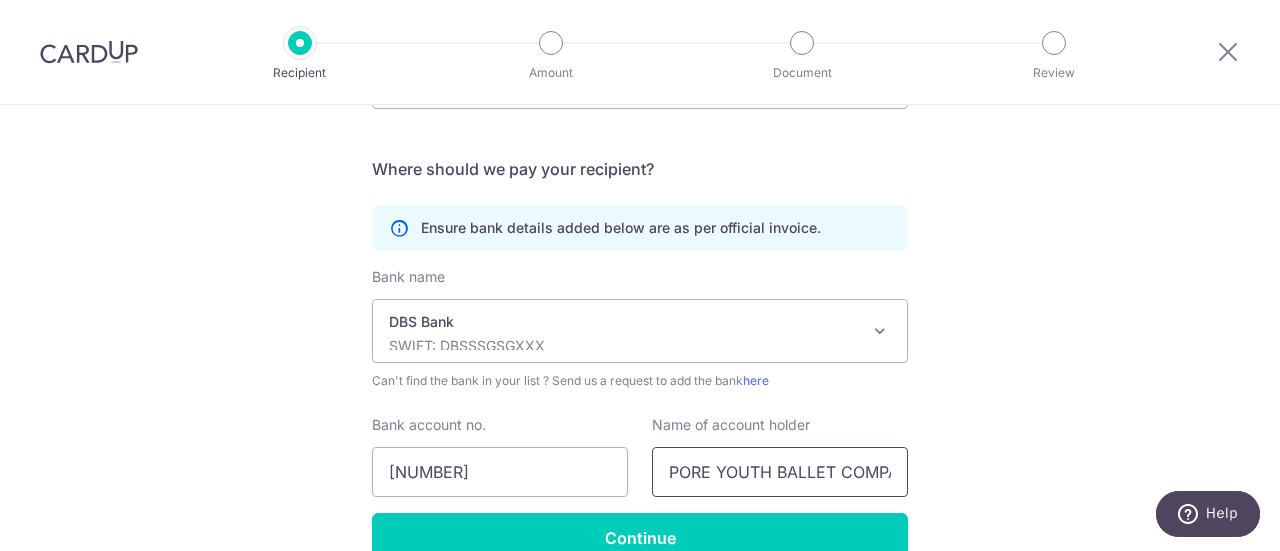 click on "PORE YOUTH BALLET COMPANY PTE LTD" at bounding box center (780, 472) 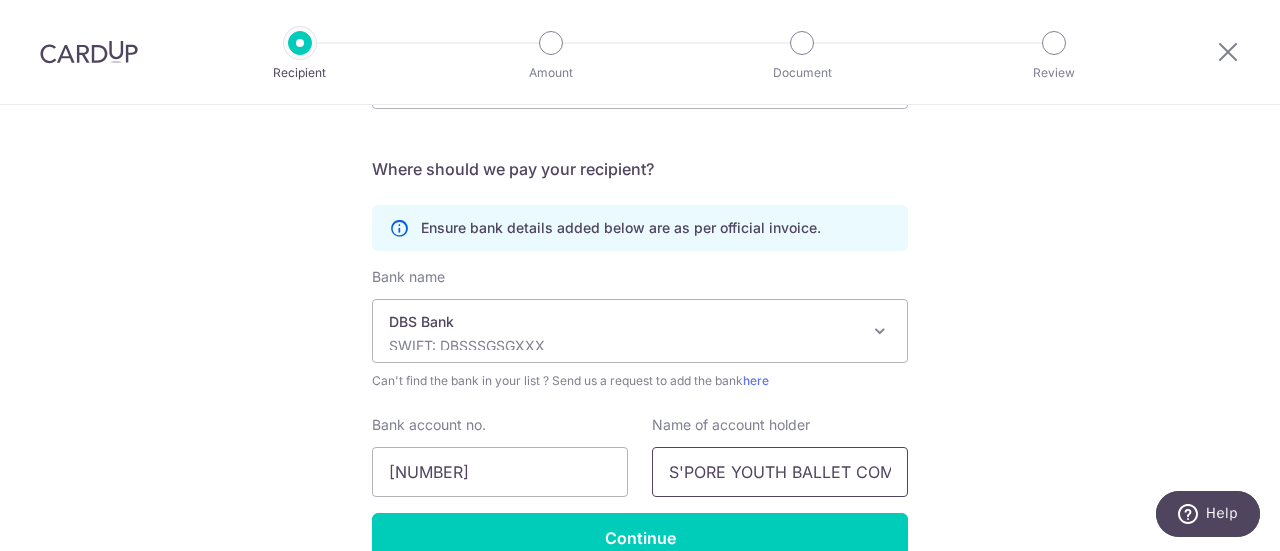 type on "S'PORE YOUTH BALLET COMPANY PTE LTD" 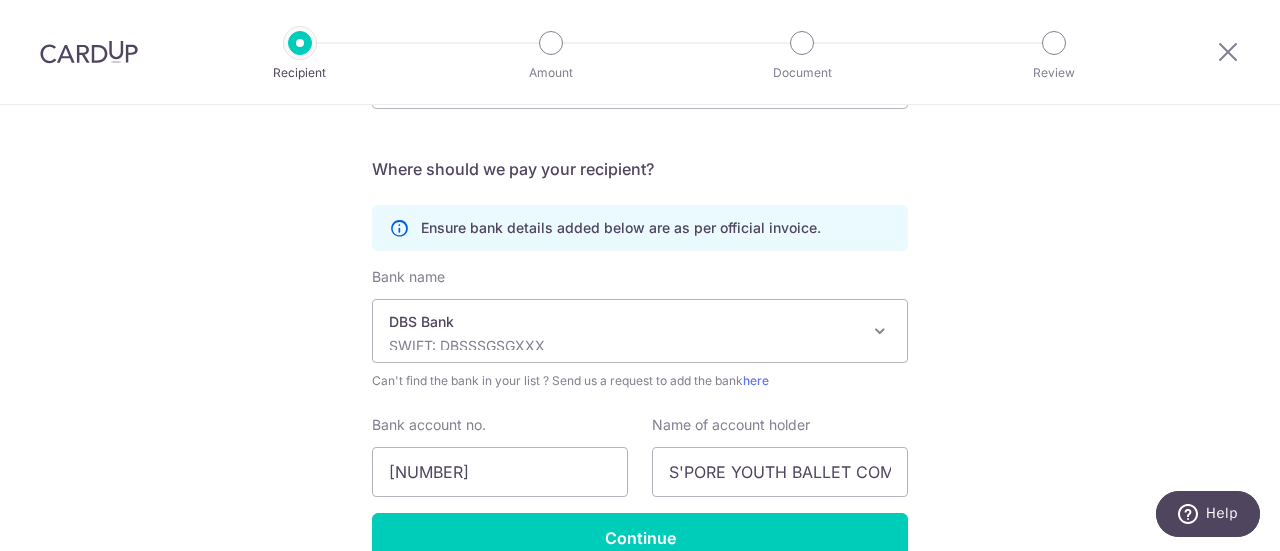 click on "Who would you like to pay?
Your recipient does not need a CardUp account to receive your payments.
Who should we send this education payment to?
School or education centre name(as per invoice)
S'PORE YOUTH BALLET COMPANY PTE LTD
Send payment notifications to recipient via email (optional)
Translation missing: en.no key
URL
Telephone" at bounding box center [640, 181] 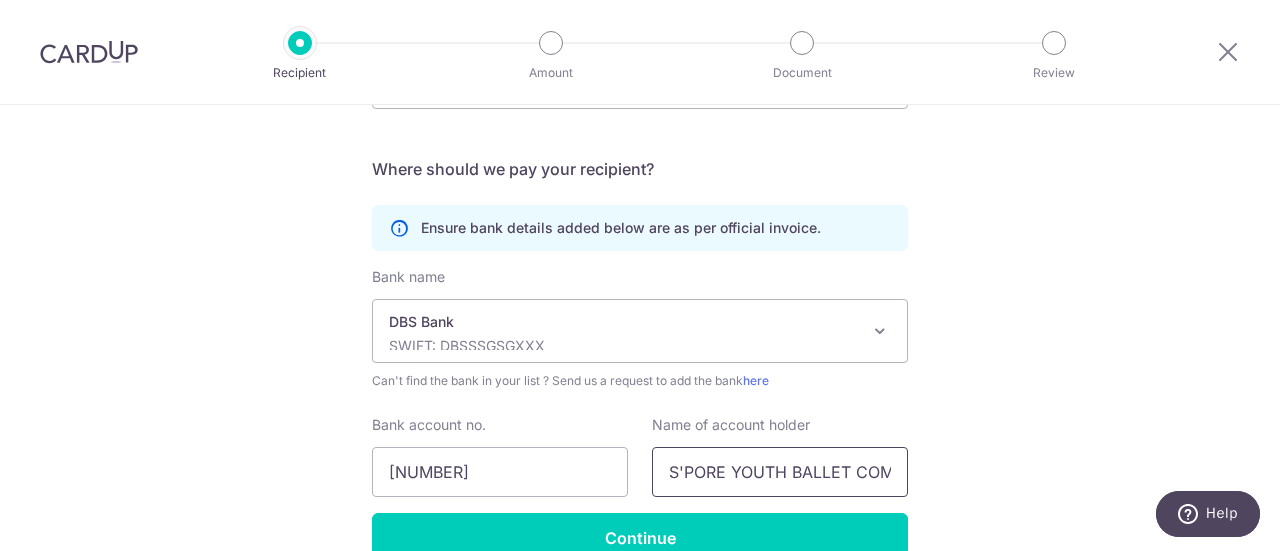 click on "S'PORE YOUTH BALLET COMPANY PTE LTD" at bounding box center [780, 472] 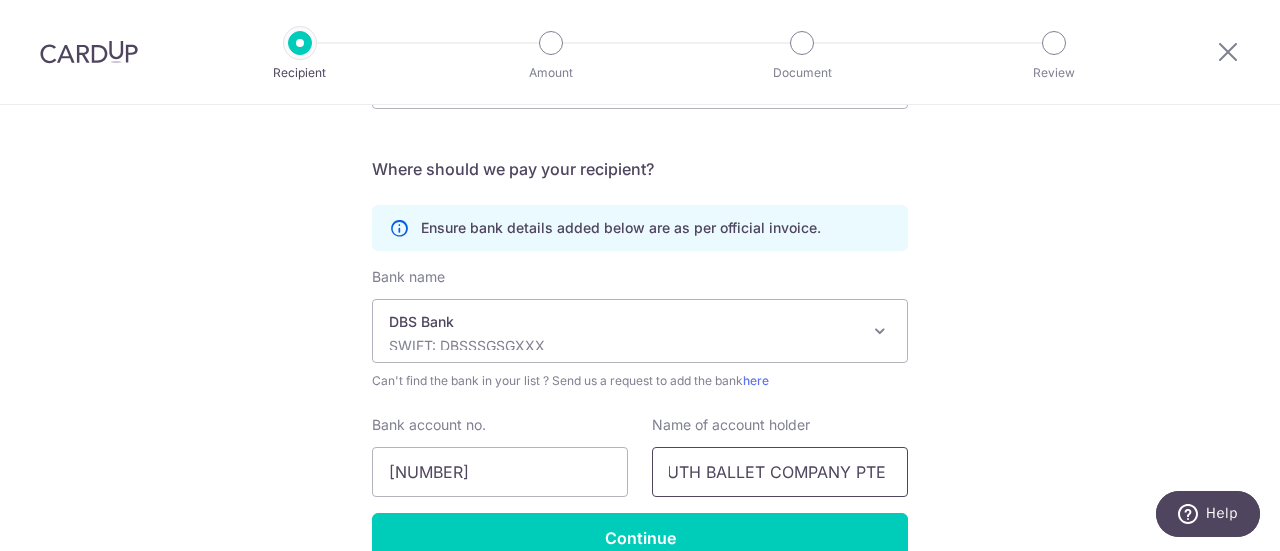 scroll, scrollTop: 0, scrollLeft: 114, axis: horizontal 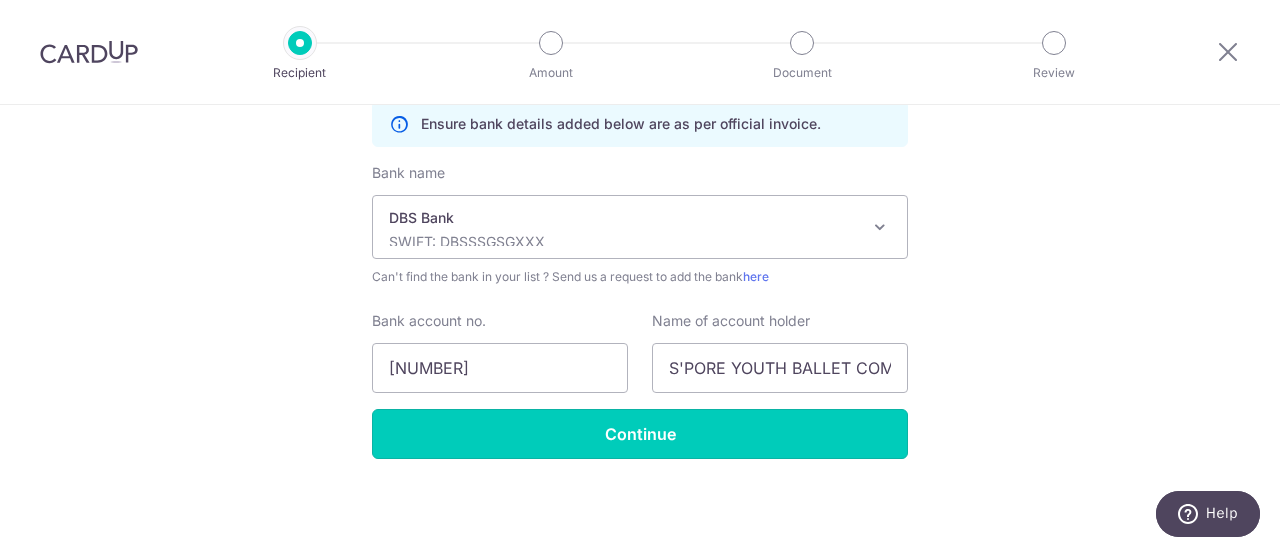 click on "Continue" at bounding box center (640, 434) 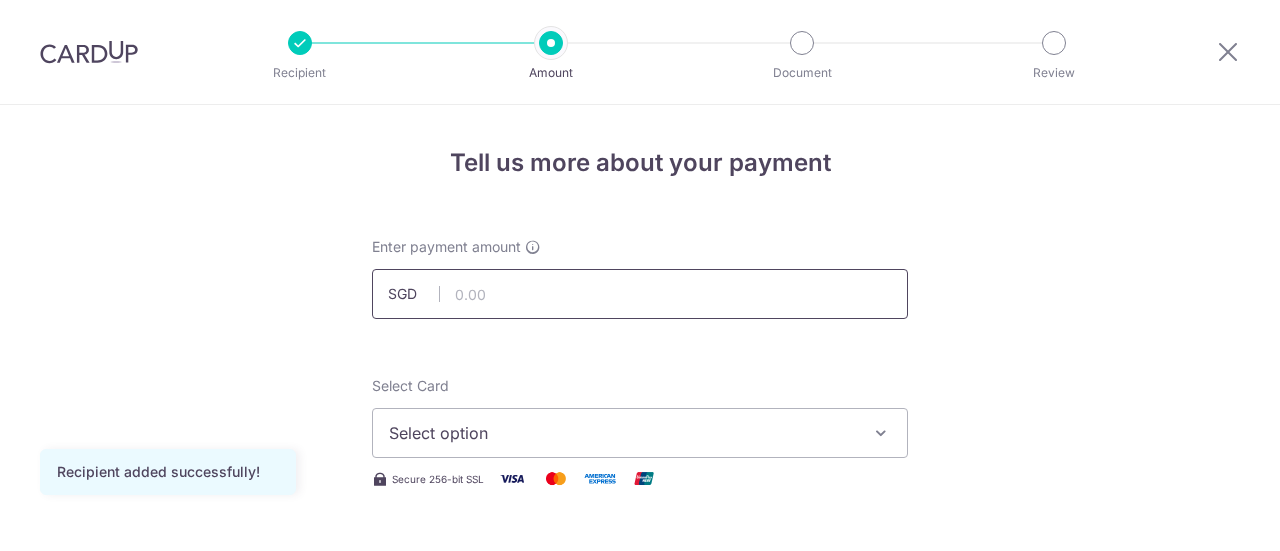 scroll, scrollTop: 0, scrollLeft: 0, axis: both 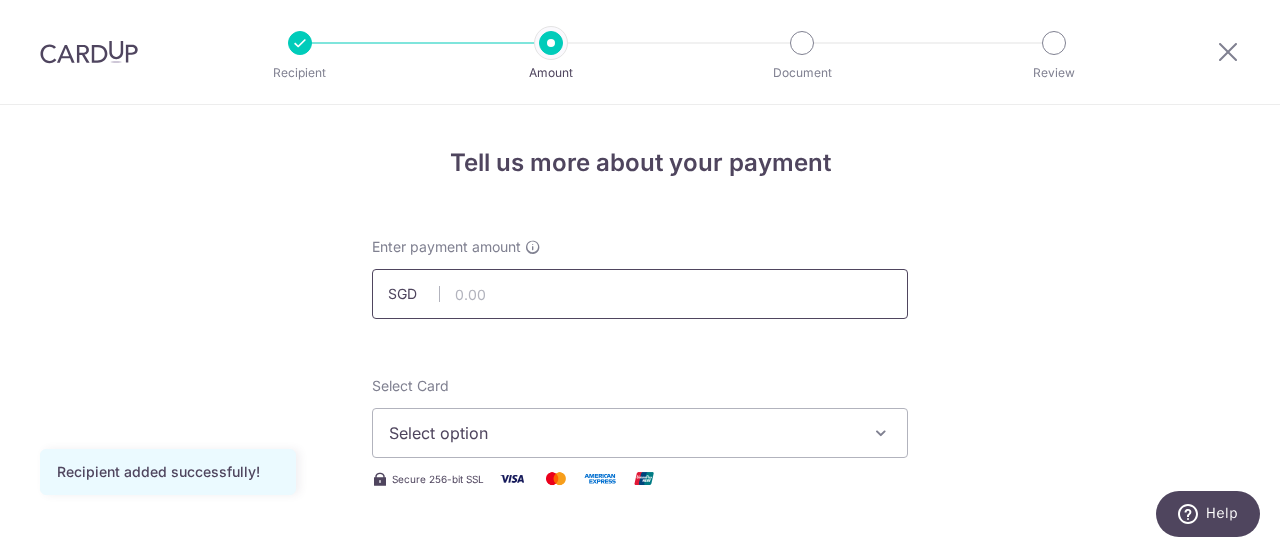 click at bounding box center (640, 294) 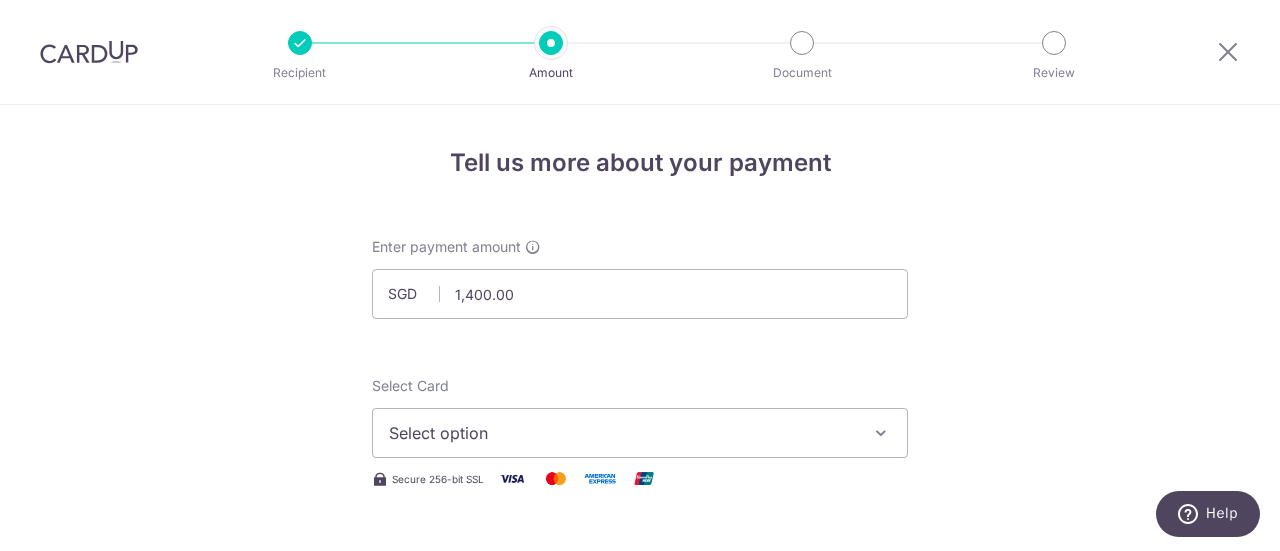 type on "1,400.00" 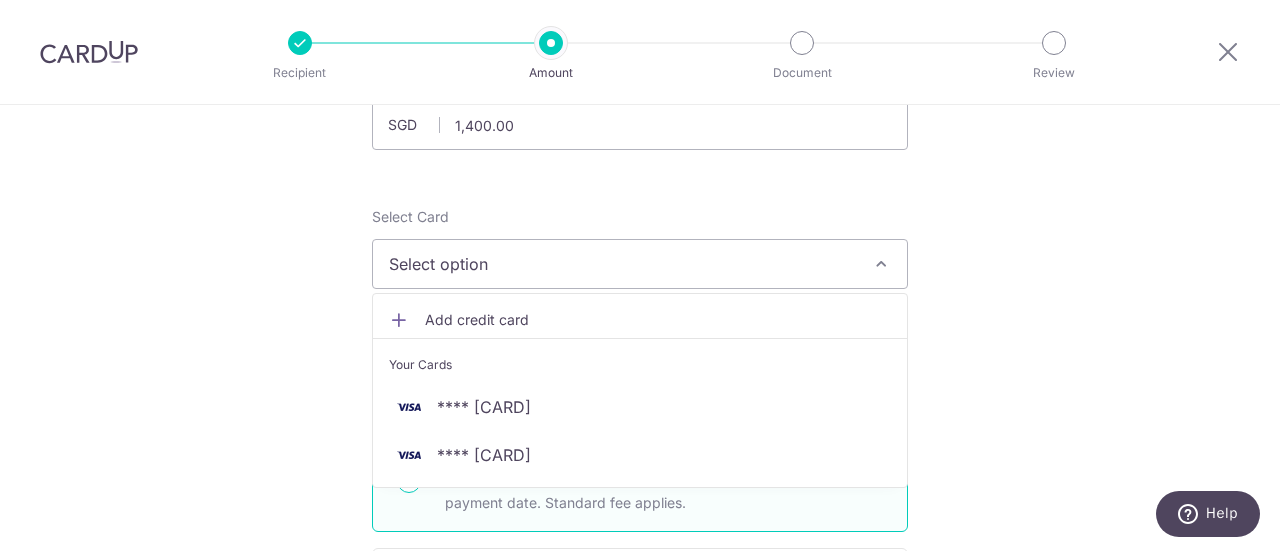 scroll, scrollTop: 200, scrollLeft: 0, axis: vertical 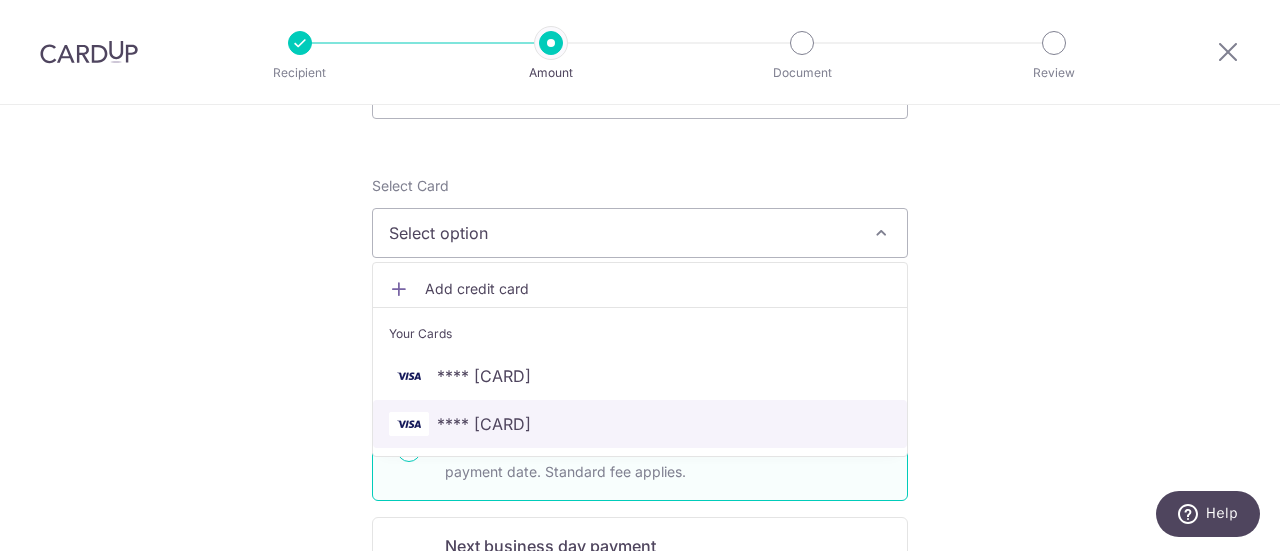 click on "**** [CARD]" at bounding box center [484, 424] 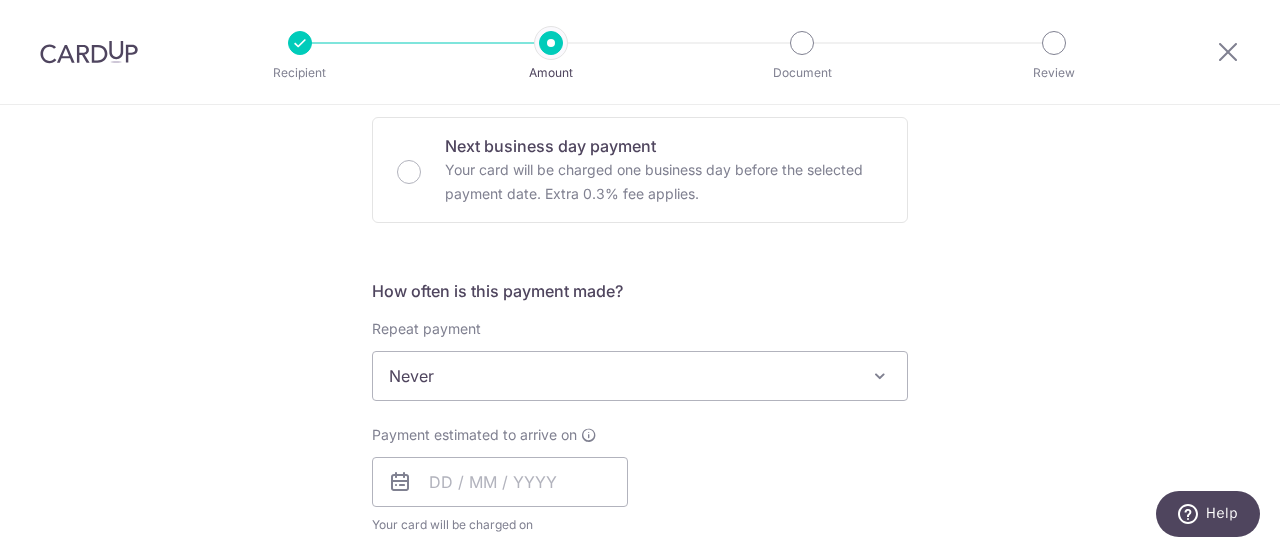 scroll, scrollTop: 700, scrollLeft: 0, axis: vertical 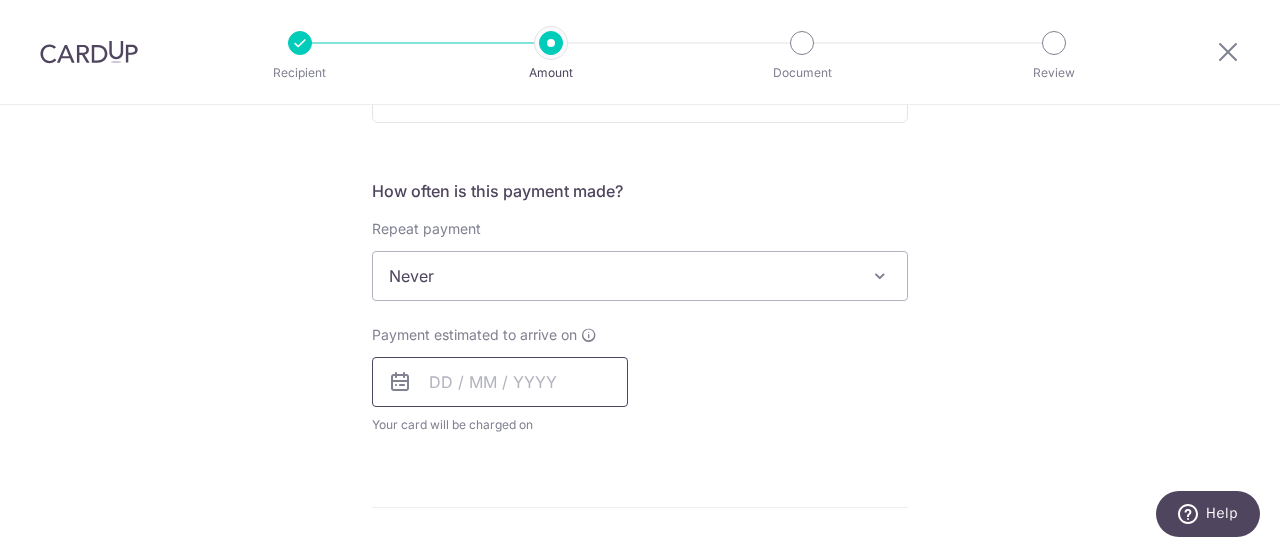 click at bounding box center [500, 382] 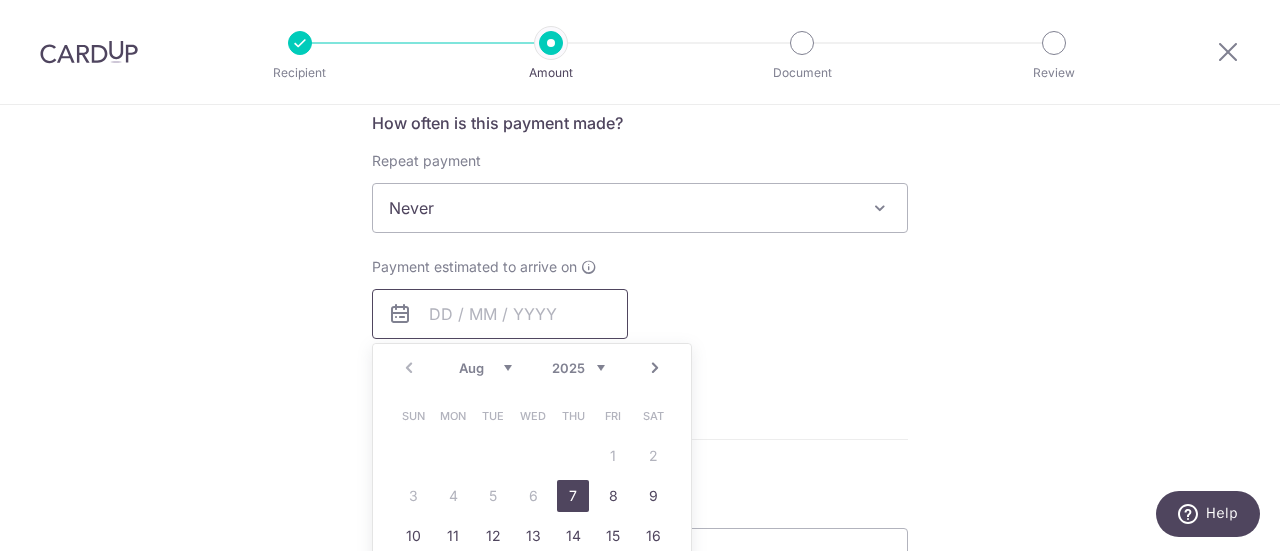 scroll, scrollTop: 800, scrollLeft: 0, axis: vertical 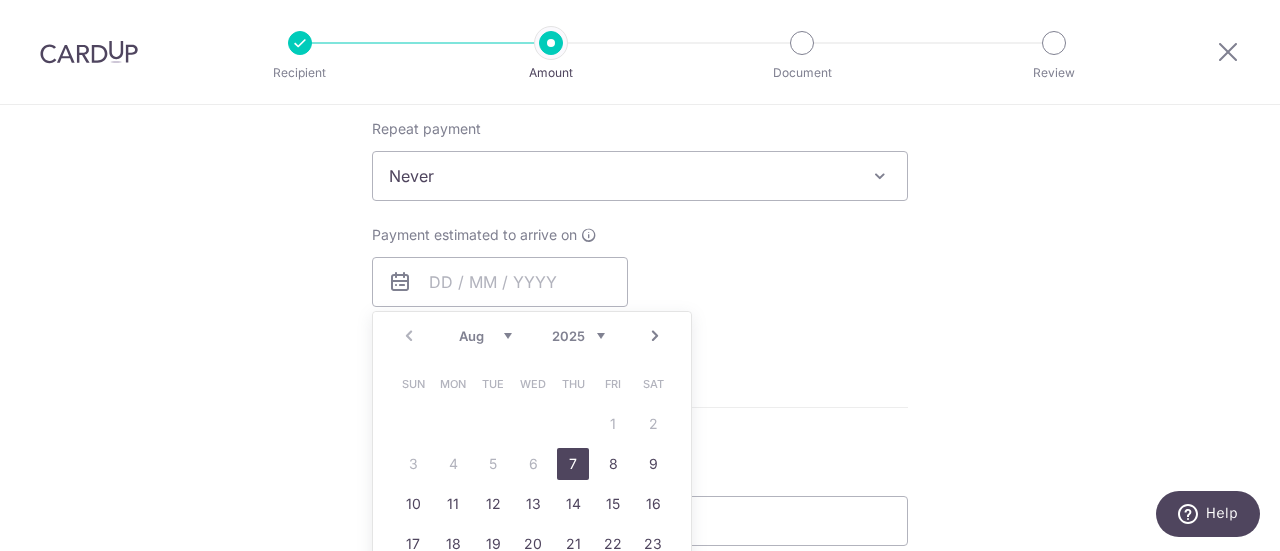 click on "7" at bounding box center [573, 464] 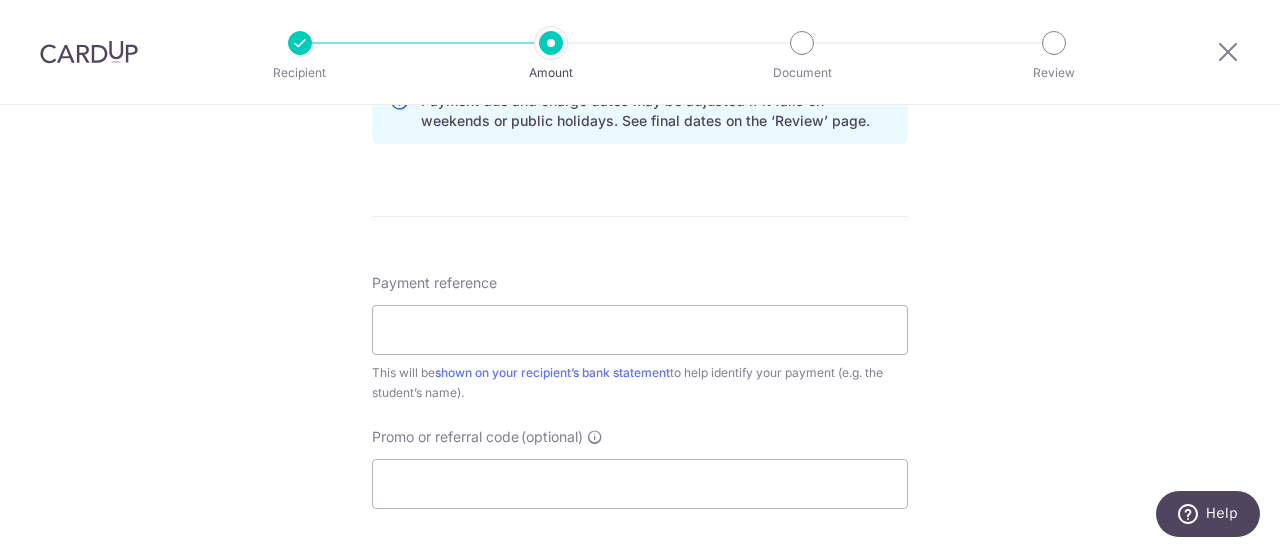 scroll, scrollTop: 1100, scrollLeft: 0, axis: vertical 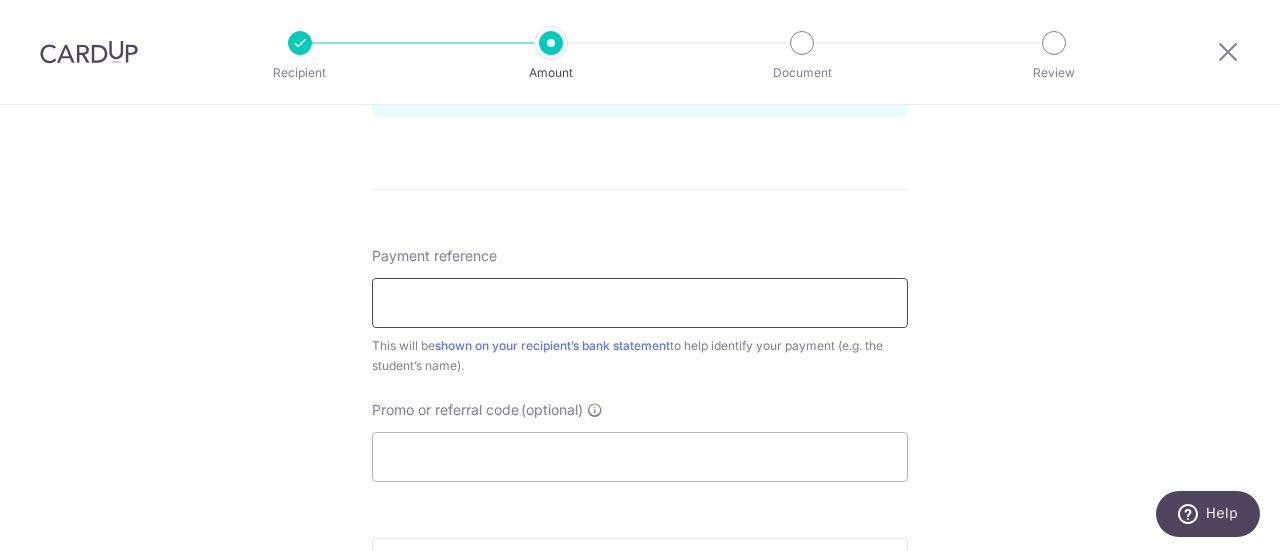 click on "Payment reference" at bounding box center [640, 303] 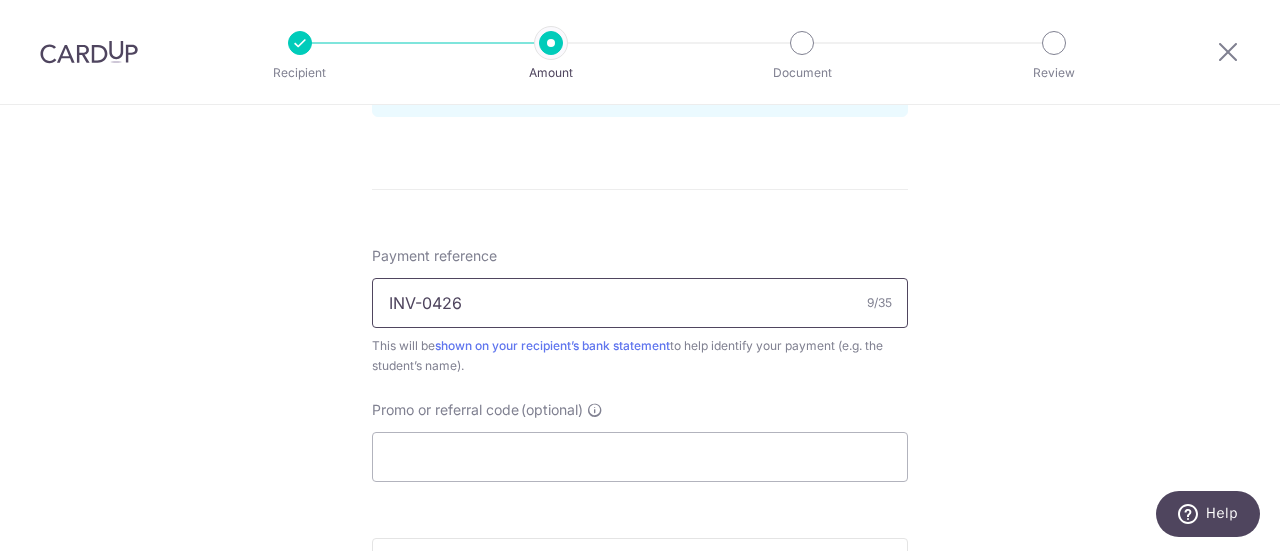 type on "INV-0426" 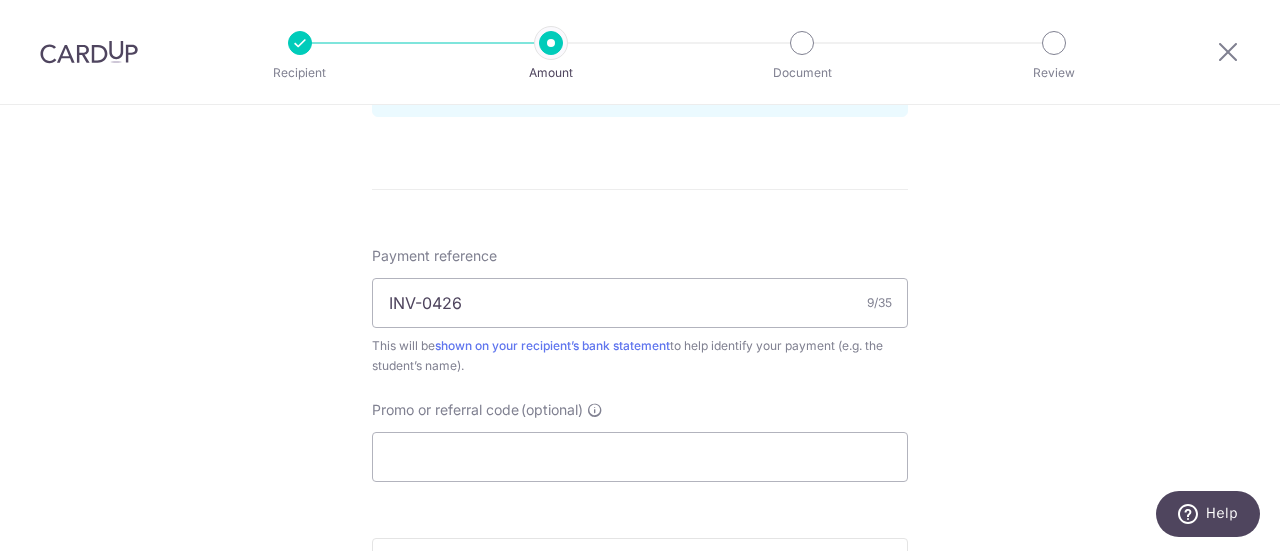 click on "Enter payment amount
SGD
1,400.00
1400.00
Recipient added successfully!
Select Card
**** [CARD]
Add credit card
Your Cards
**** [CARD]
**** [CARD]
Secure 256-bit SSL
Text
New card details
Card
Secure 256-bit SSL" at bounding box center [640, -31] 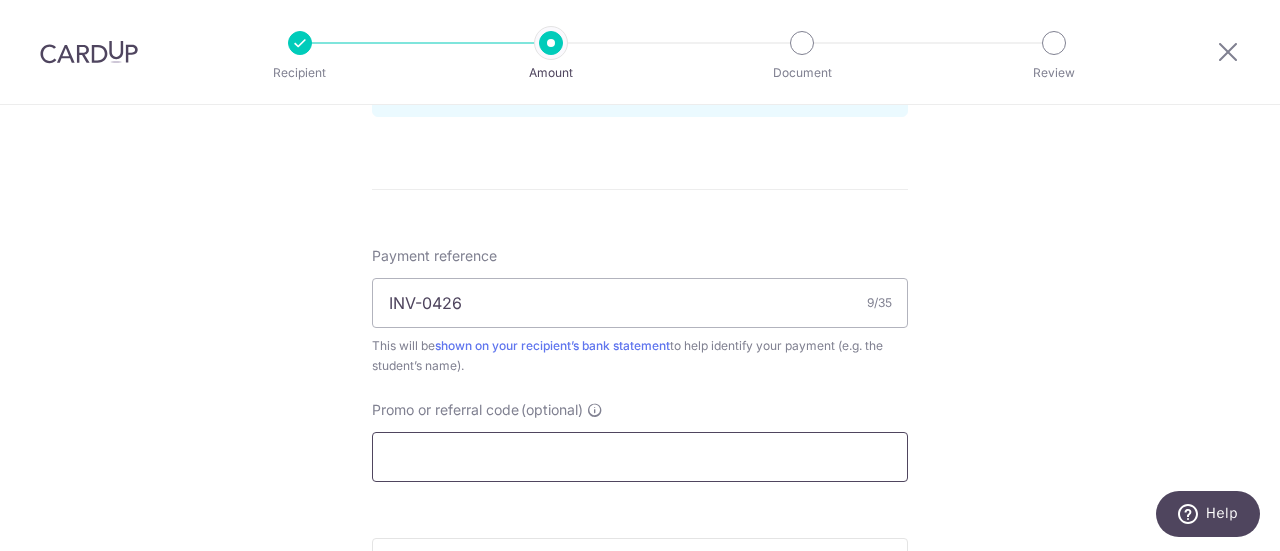 click on "Promo or referral code
(optional)" at bounding box center (640, 457) 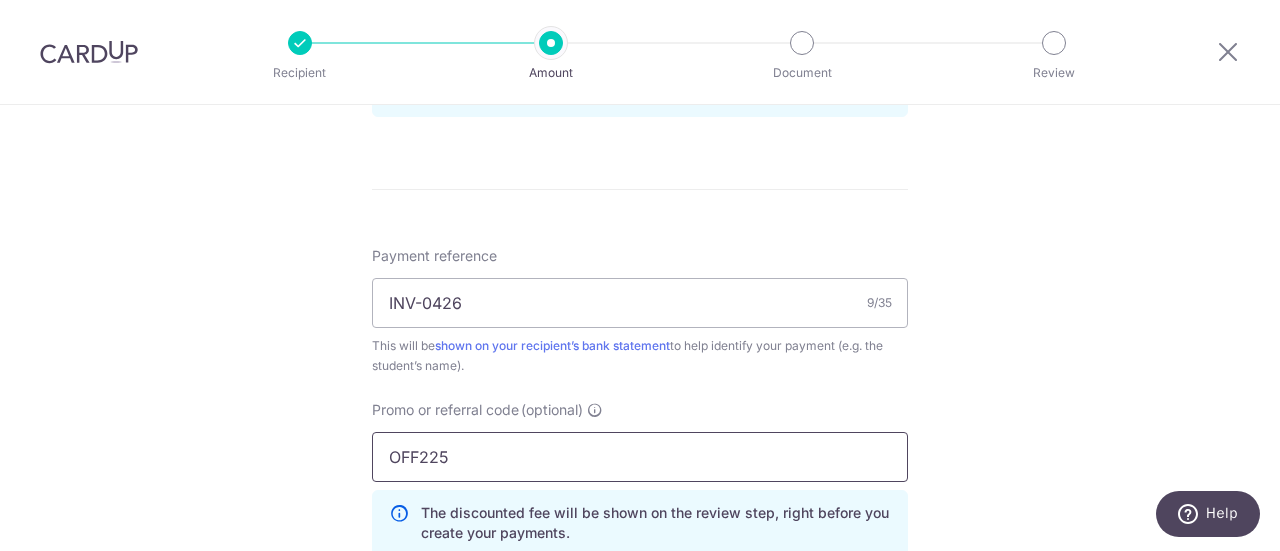 type on "OFF225" 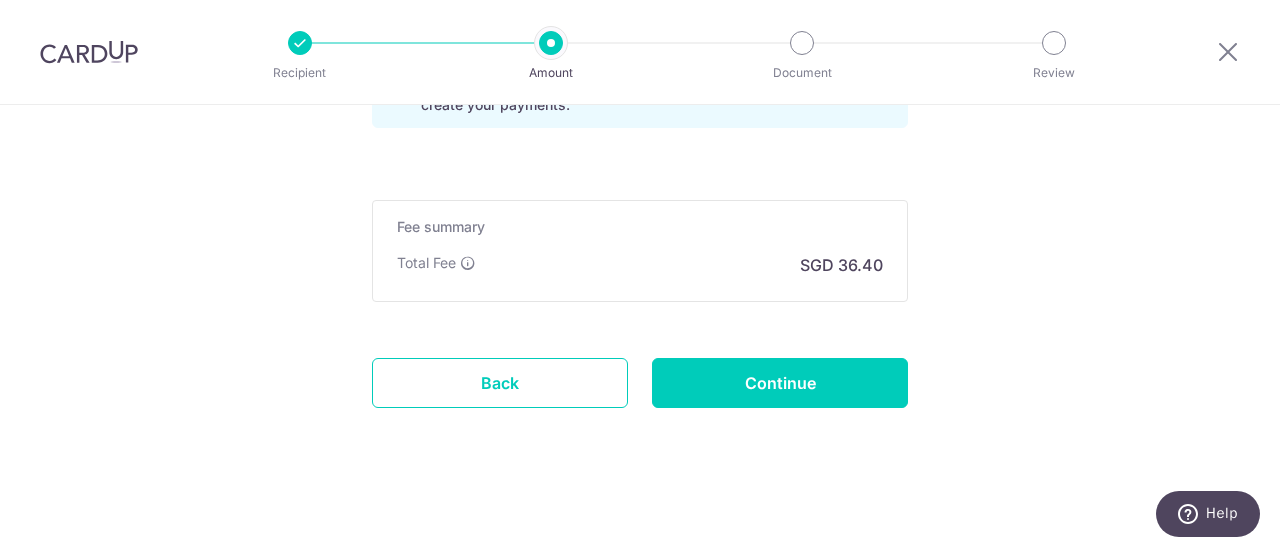 scroll, scrollTop: 1529, scrollLeft: 0, axis: vertical 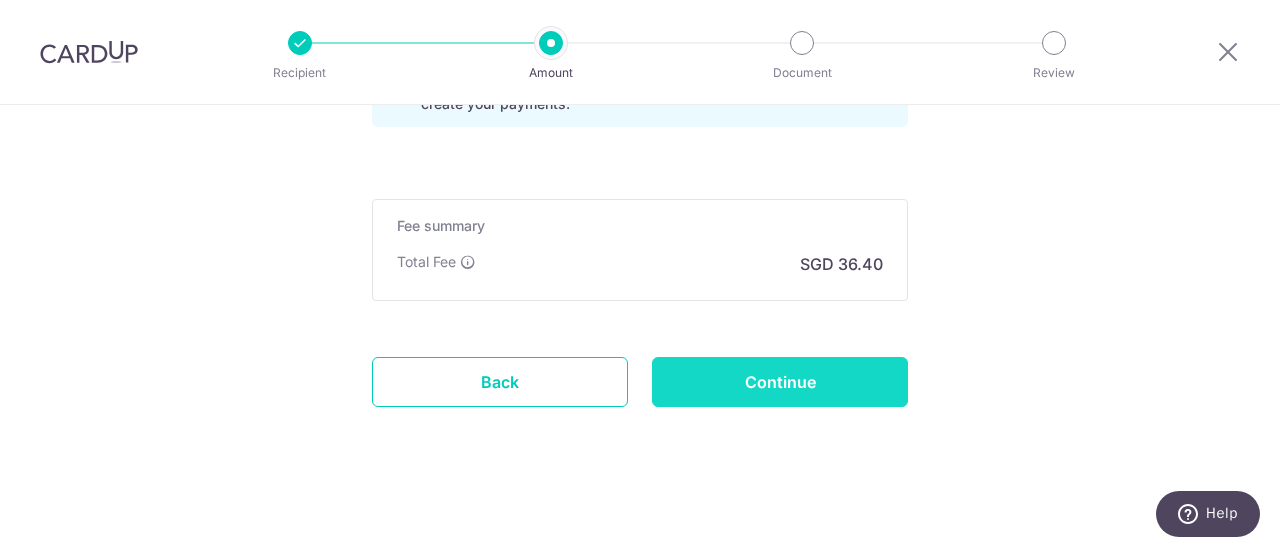 click on "Continue" at bounding box center (780, 382) 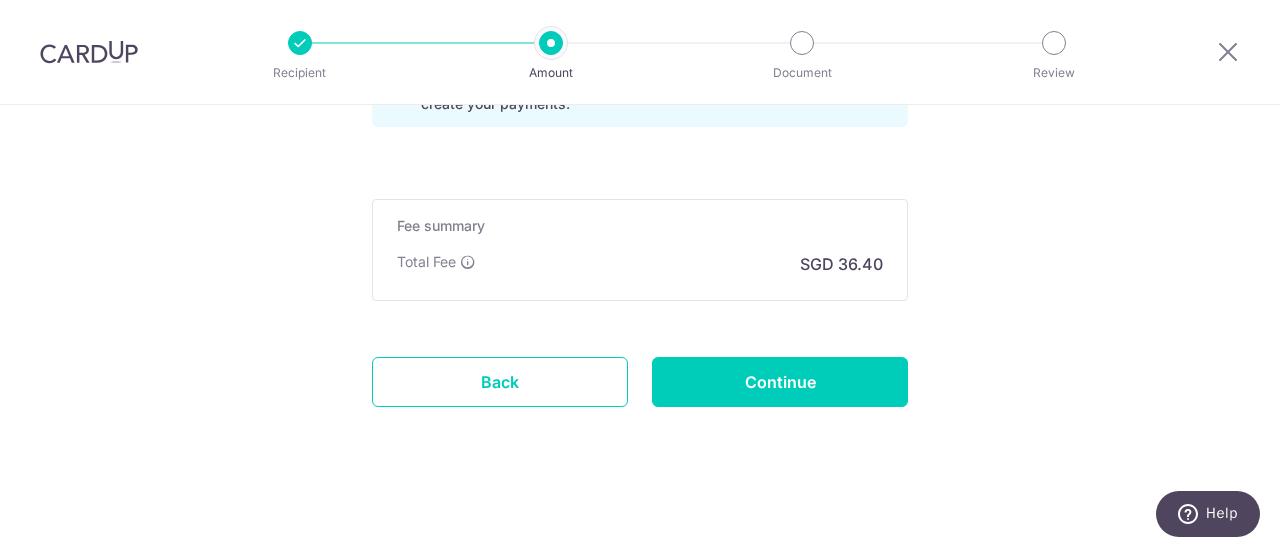 type on "Create Schedule" 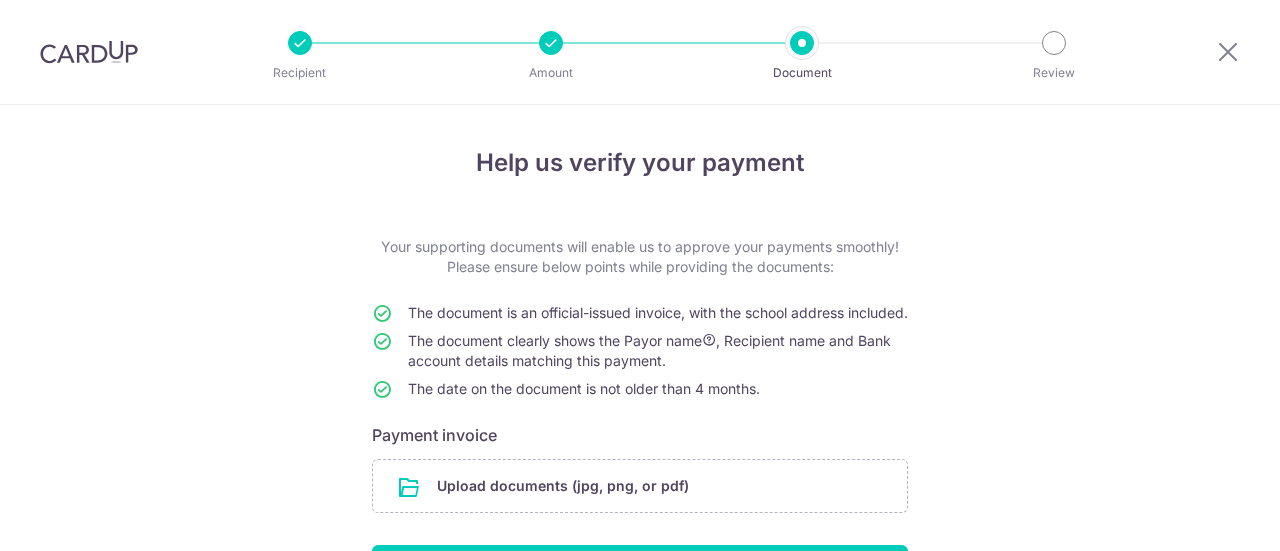 scroll, scrollTop: 0, scrollLeft: 0, axis: both 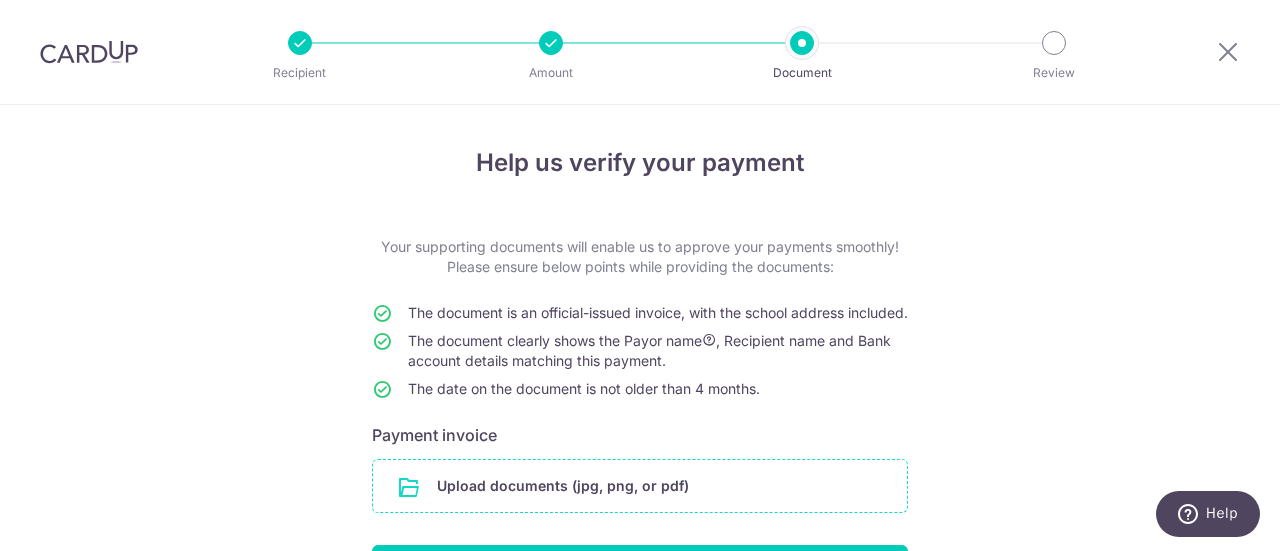 click at bounding box center (640, 486) 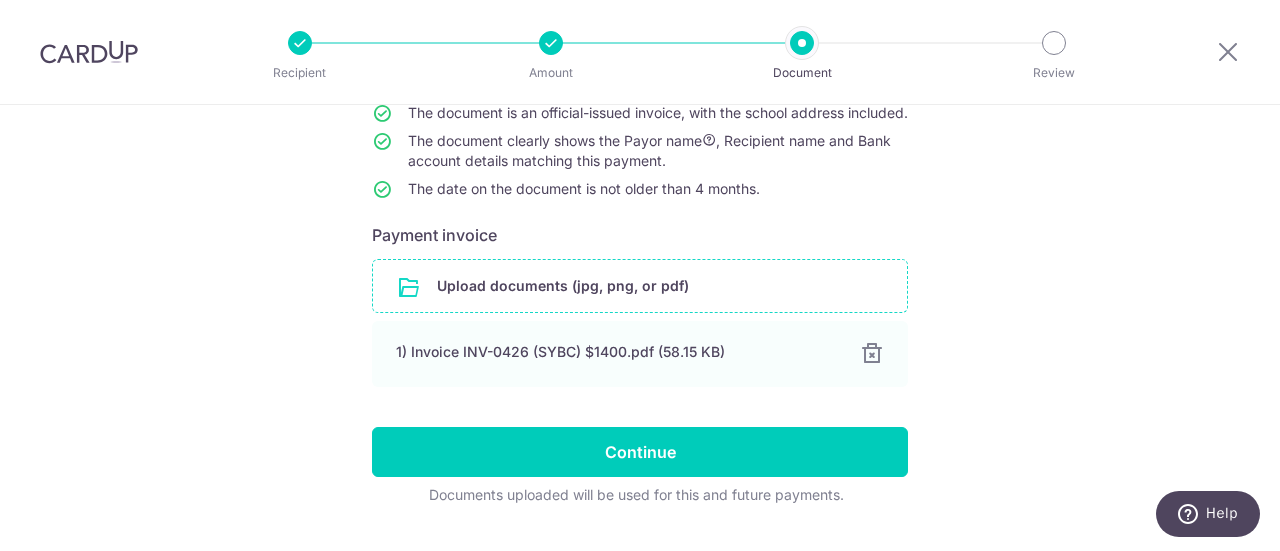 scroll, scrollTop: 266, scrollLeft: 0, axis: vertical 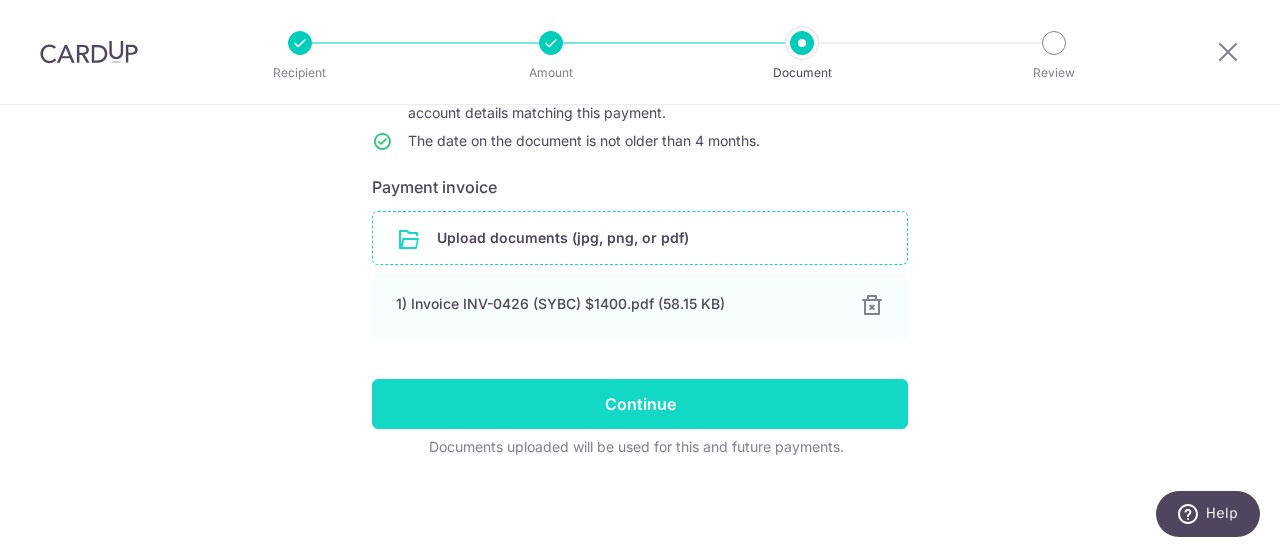 click on "Continue" at bounding box center (640, 404) 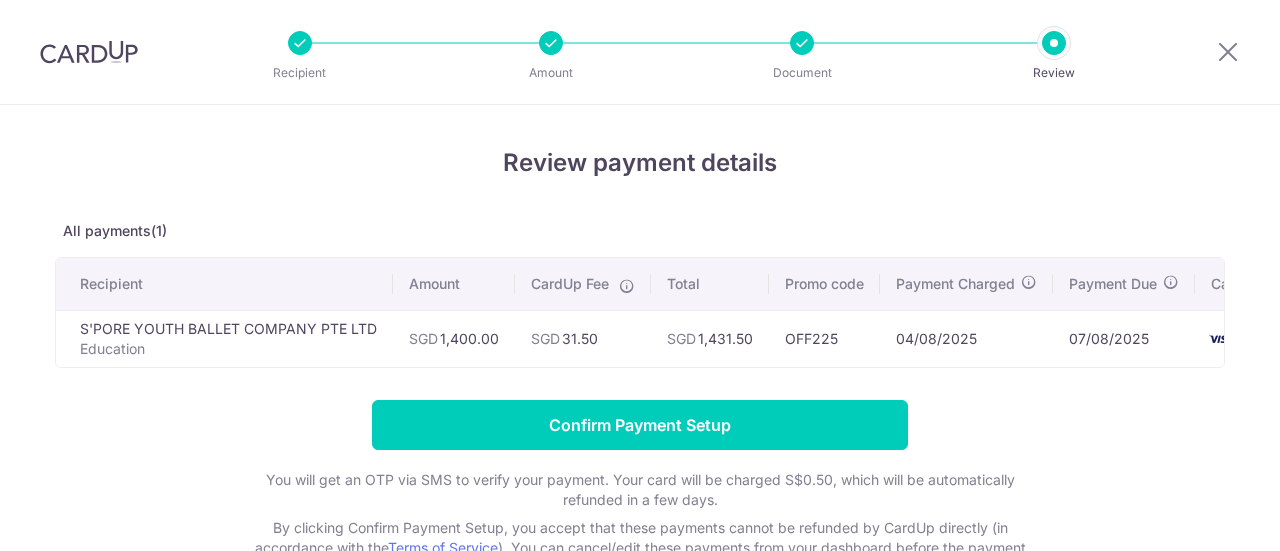 scroll, scrollTop: 0, scrollLeft: 0, axis: both 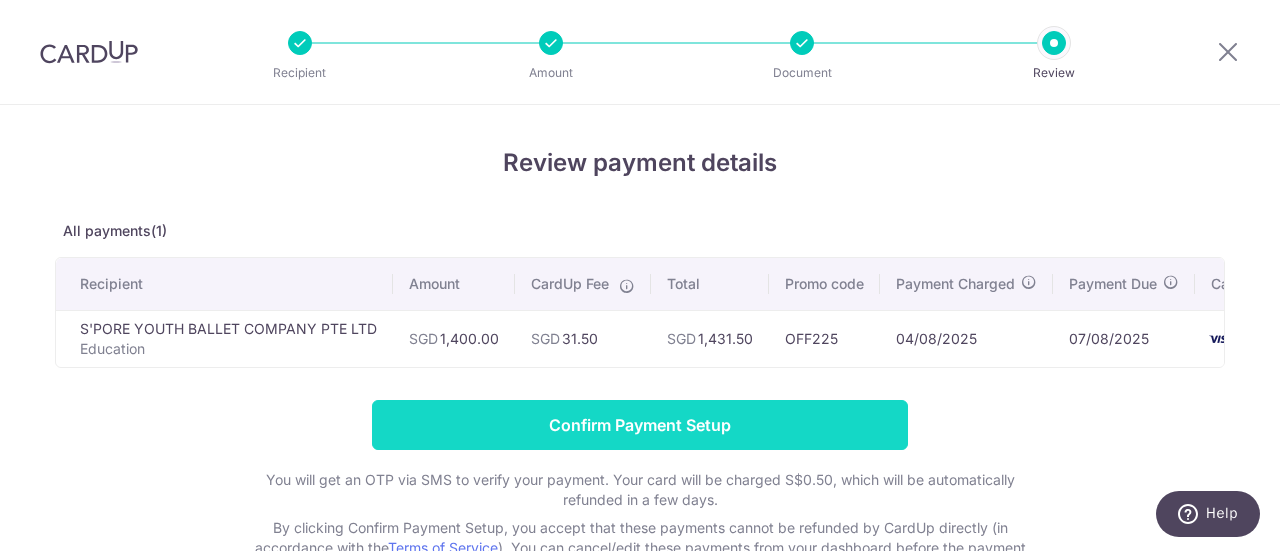 click on "Confirm Payment Setup" at bounding box center (640, 425) 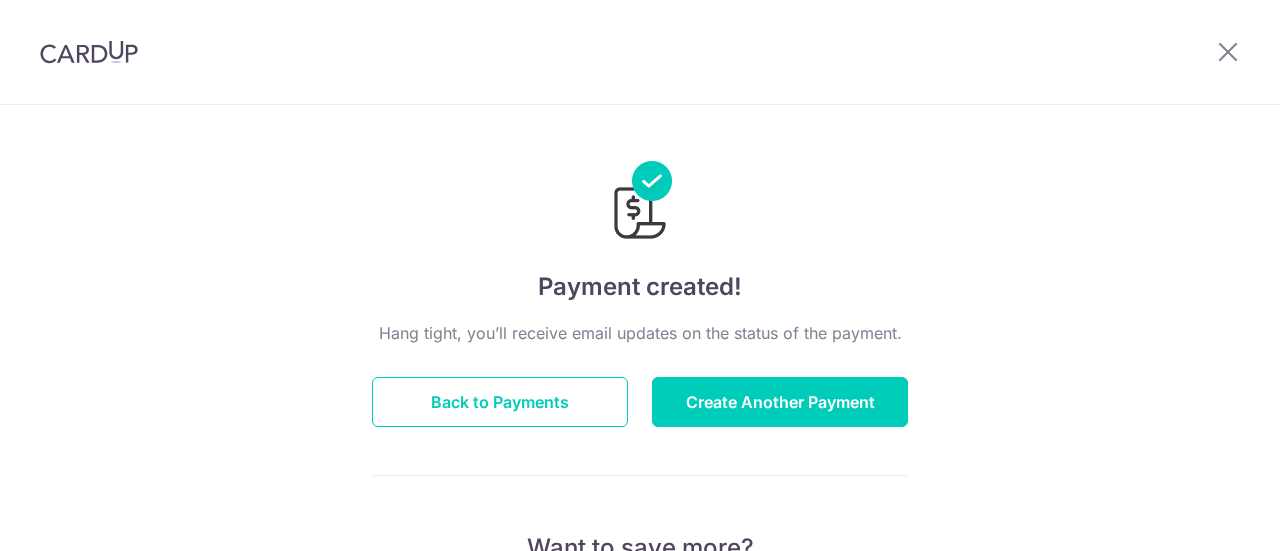 scroll, scrollTop: 0, scrollLeft: 0, axis: both 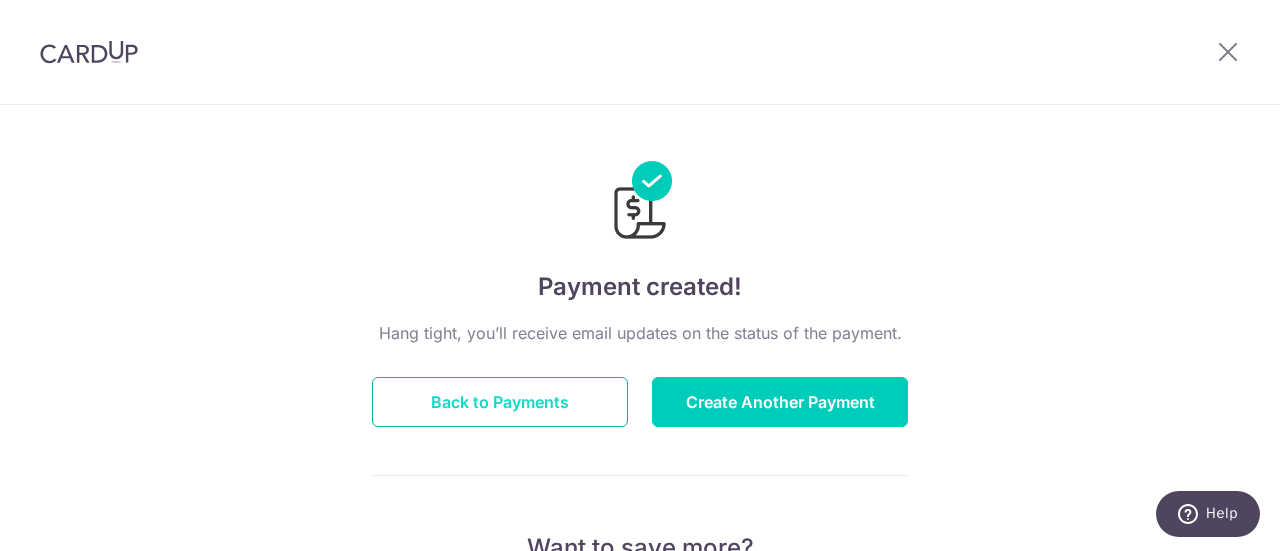 click on "Back to Payments" at bounding box center [500, 402] 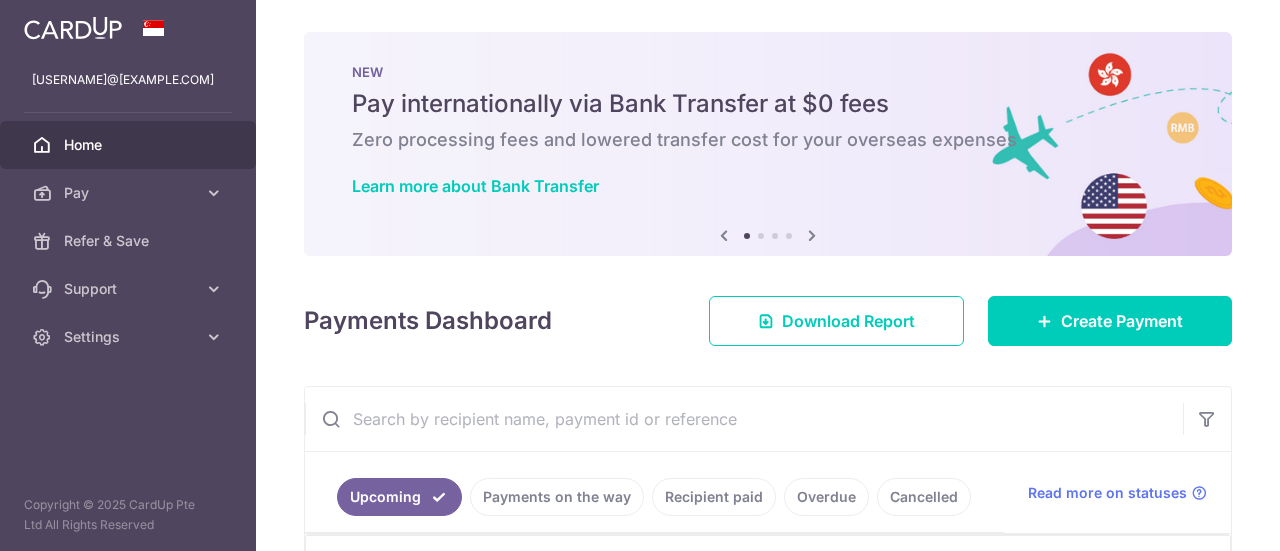 scroll, scrollTop: 0, scrollLeft: 0, axis: both 